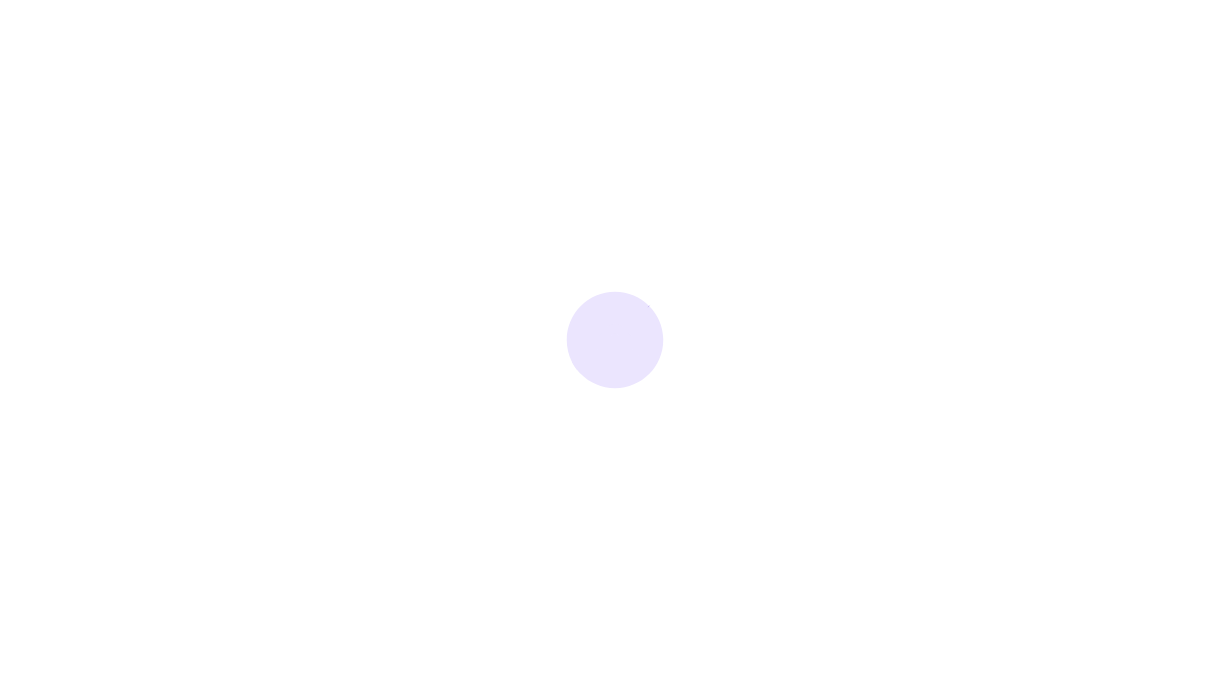 scroll, scrollTop: 0, scrollLeft: 0, axis: both 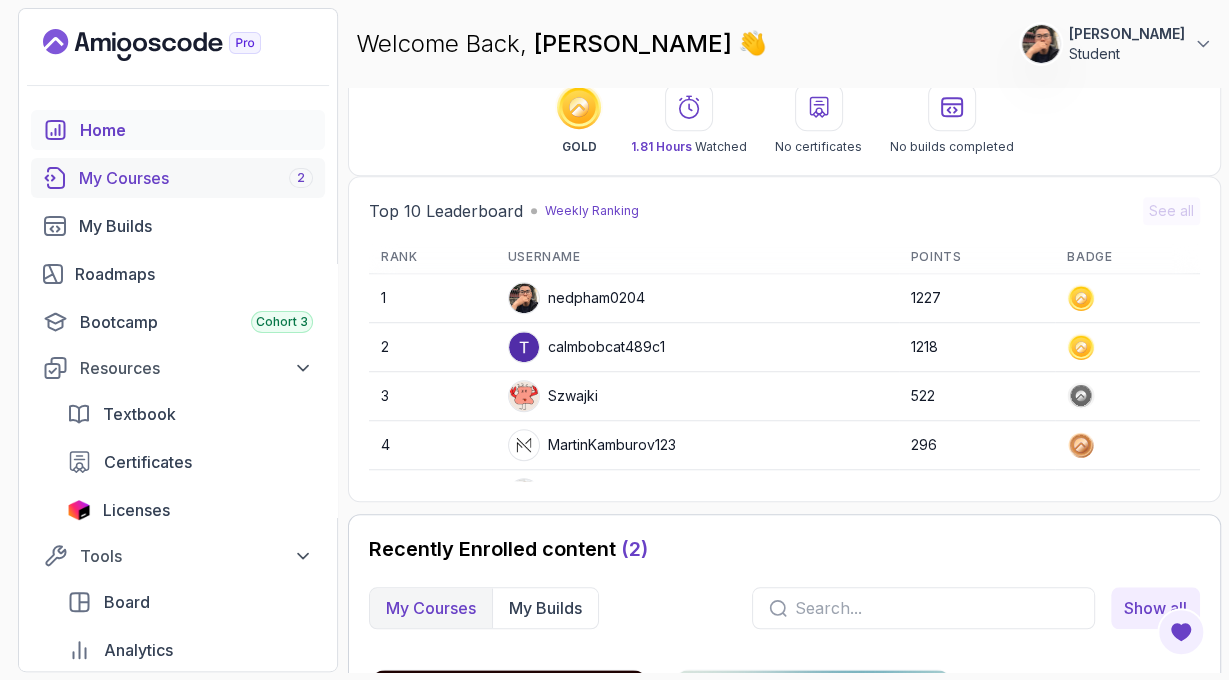 click on "My Courses 2" at bounding box center [196, 178] 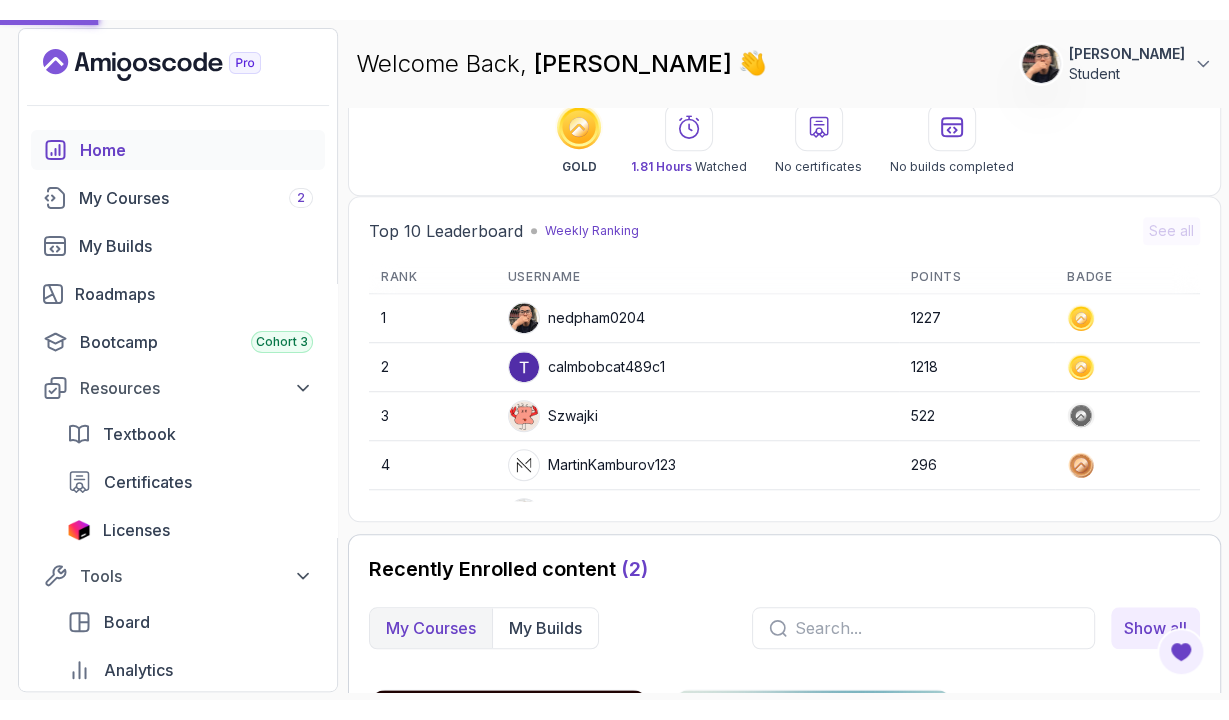 scroll, scrollTop: 0, scrollLeft: 0, axis: both 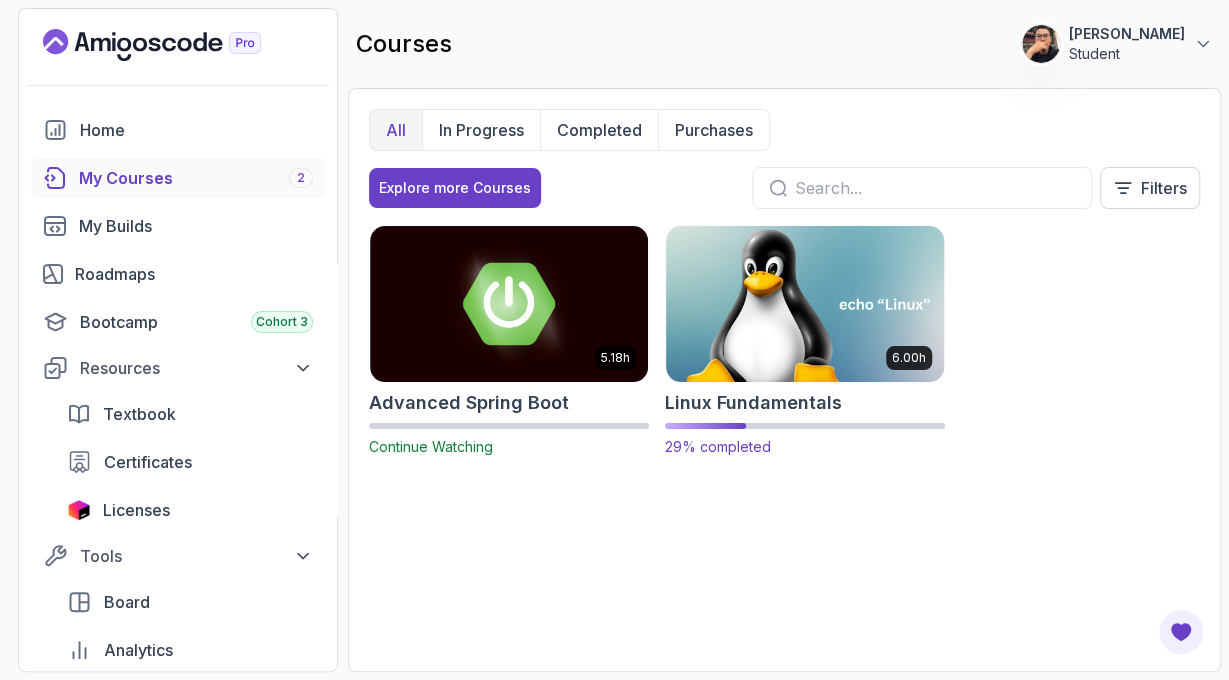 click at bounding box center (805, 303) 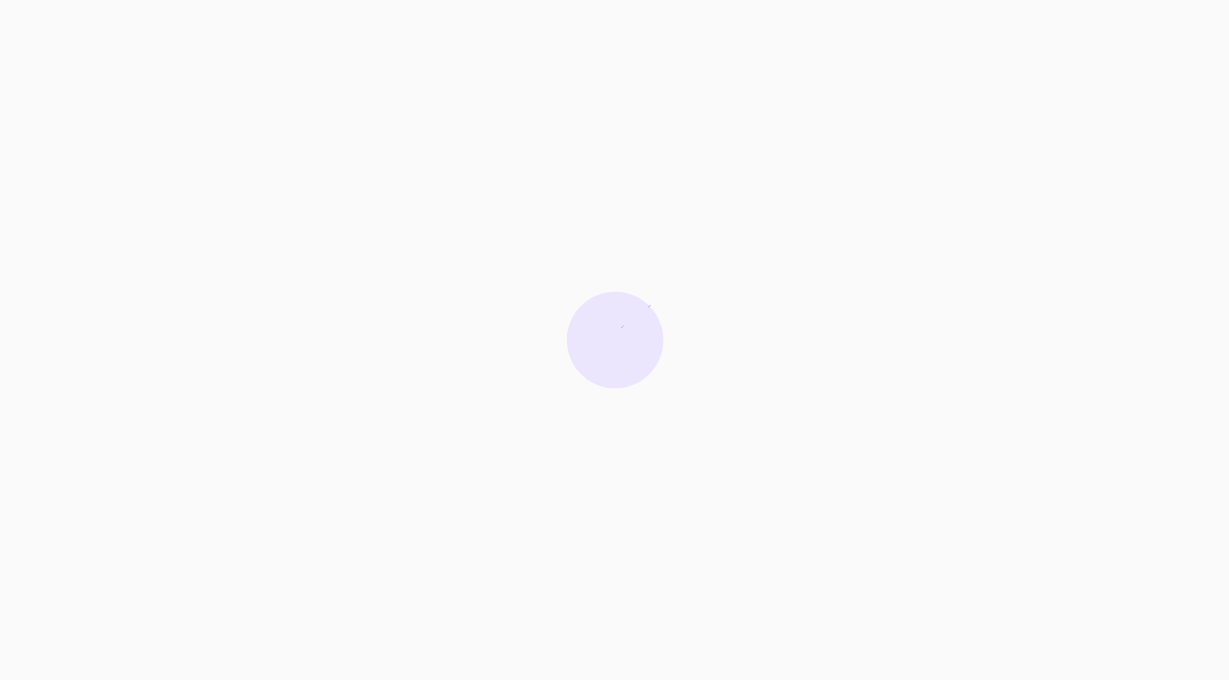 click at bounding box center (614, 340) 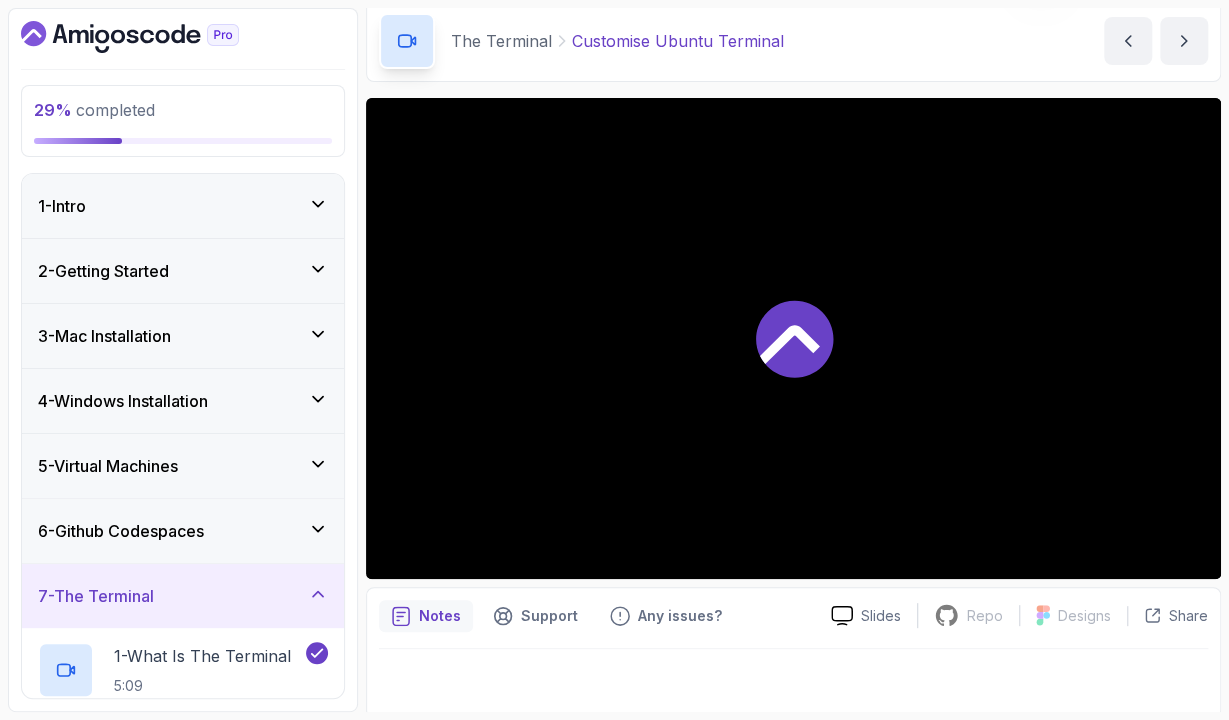 scroll, scrollTop: 84, scrollLeft: 0, axis: vertical 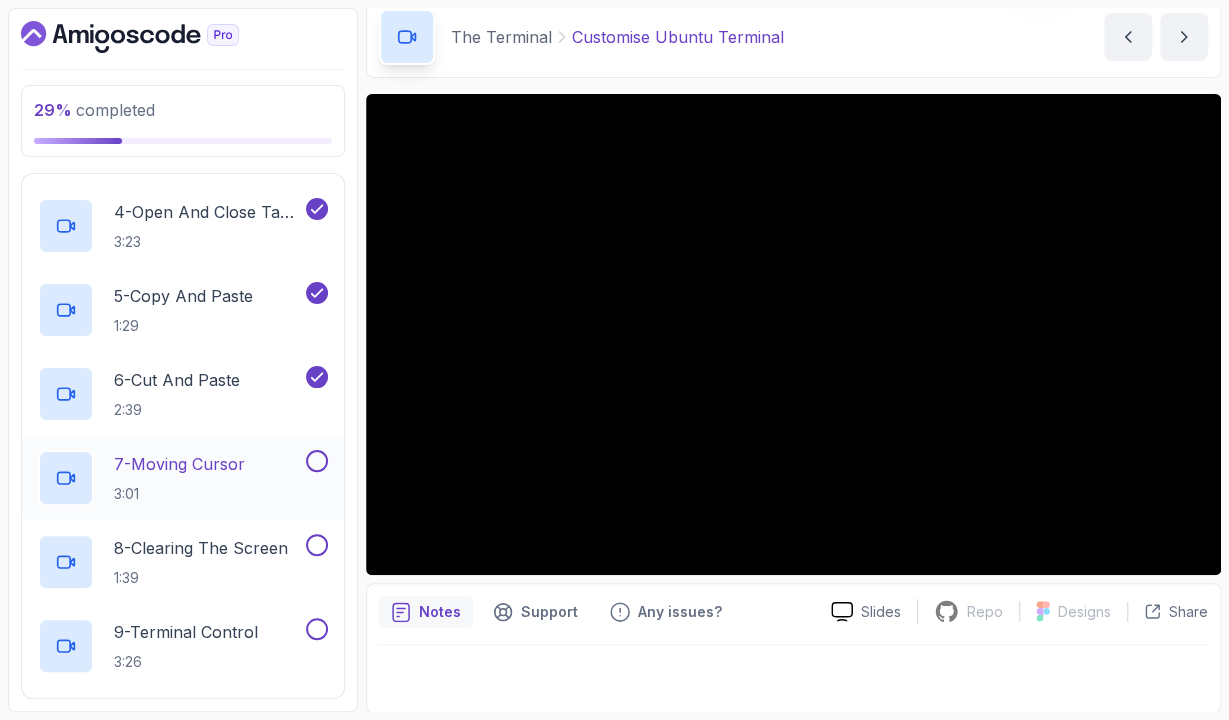 click on "7  -  Moving Cursor 3:01" at bounding box center (170, 478) 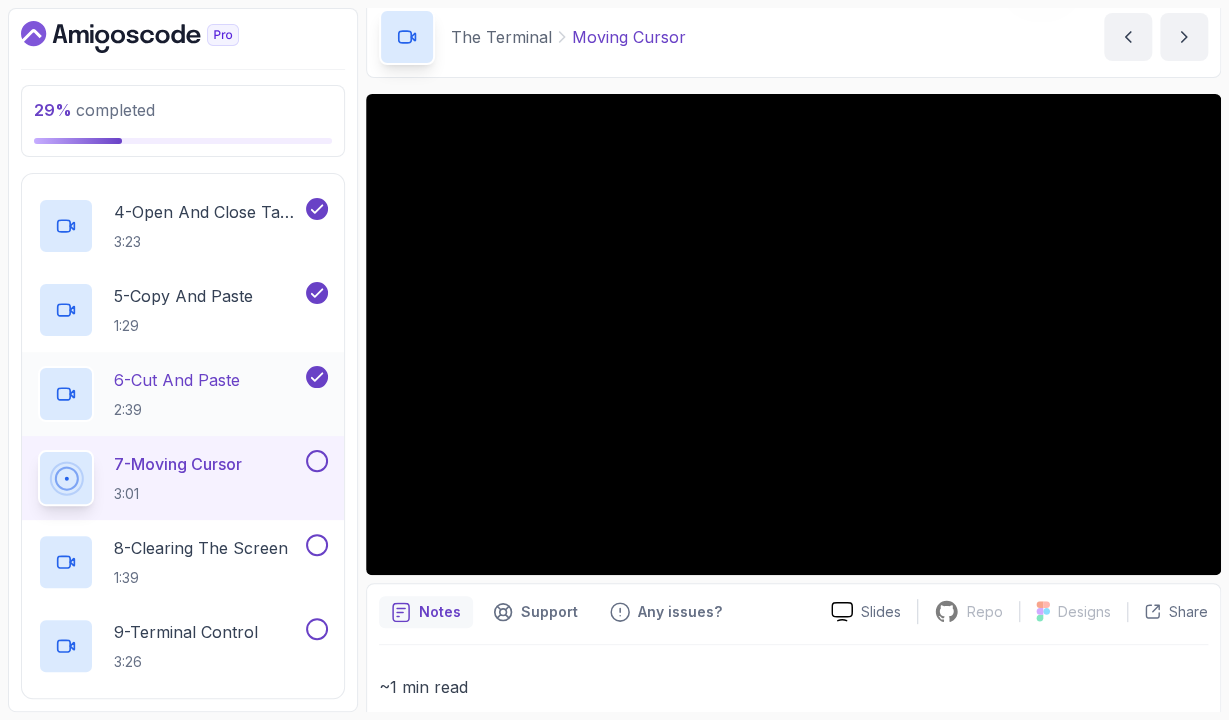click on "2:39" at bounding box center [177, 410] 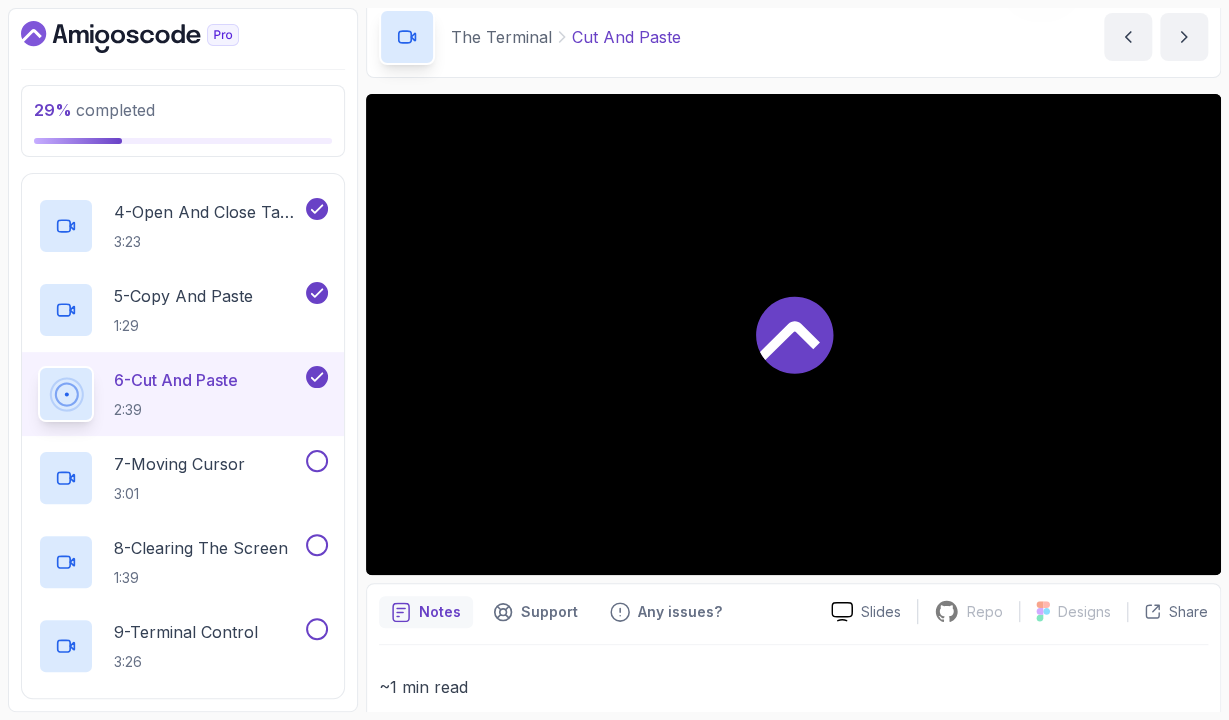 click at bounding box center (793, 334) 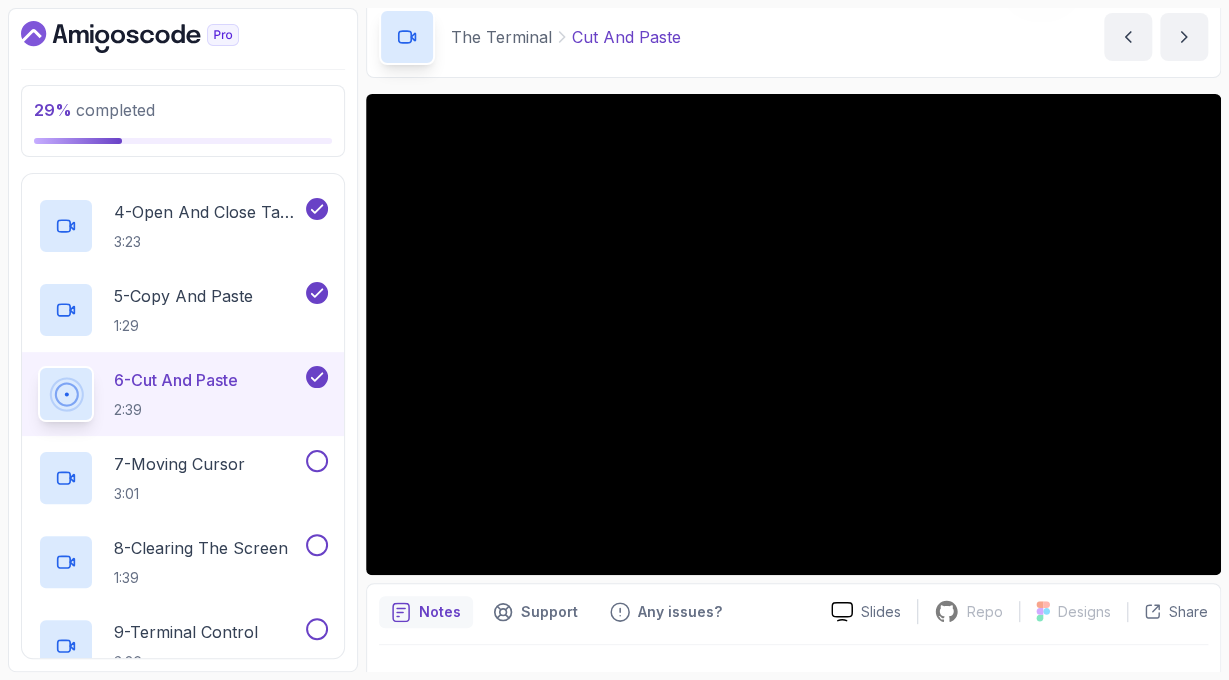 drag, startPoint x: 782, startPoint y: 605, endPoint x: 787, endPoint y: 631, distance: 26.476404 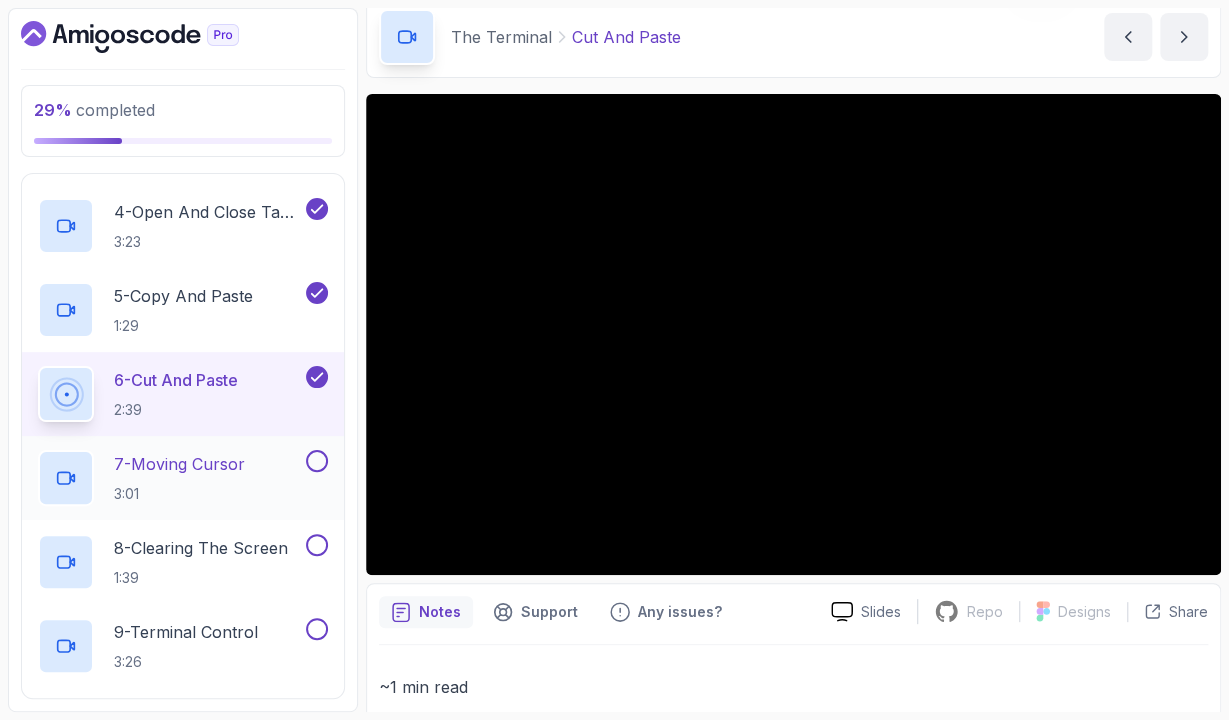 click on "7  -  Moving Cursor 3:01" at bounding box center [170, 478] 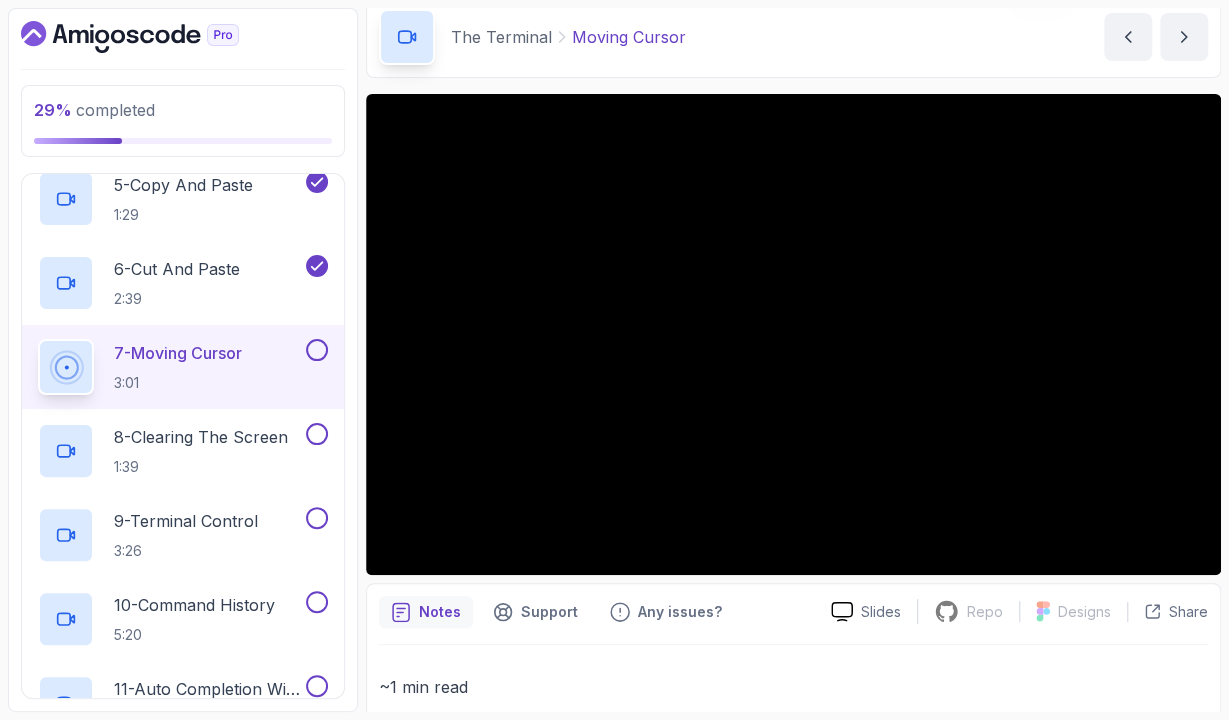 scroll, scrollTop: 812, scrollLeft: 0, axis: vertical 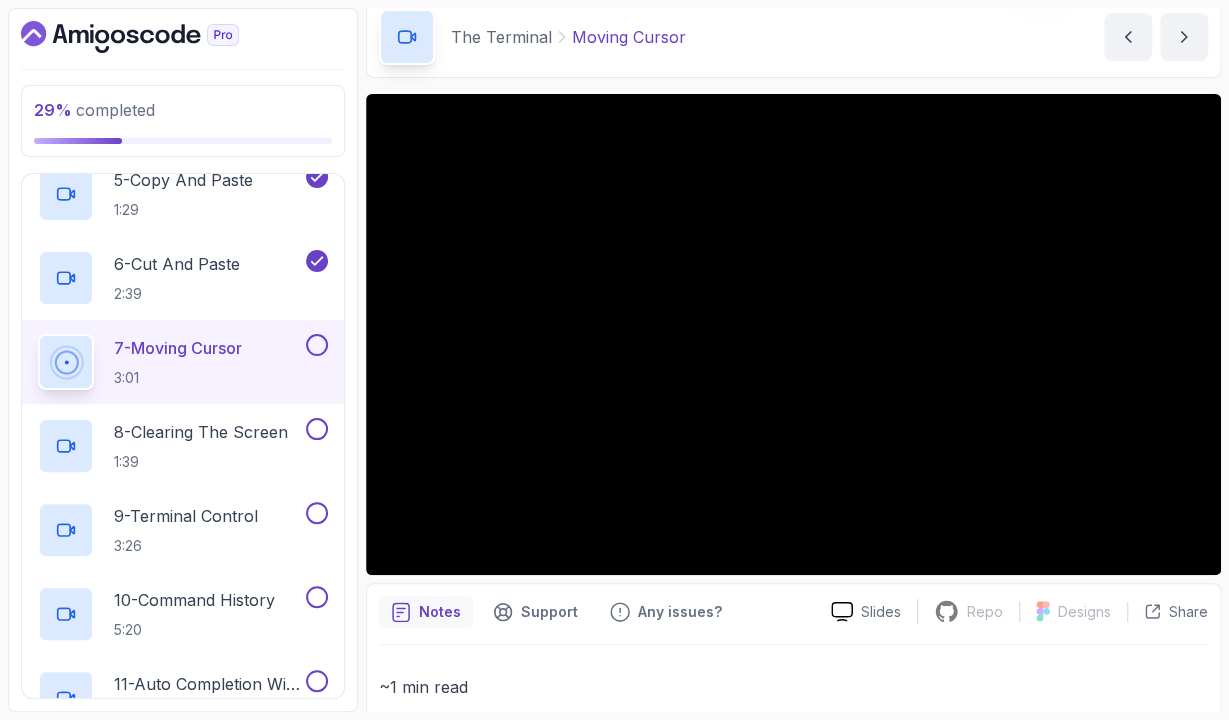 type 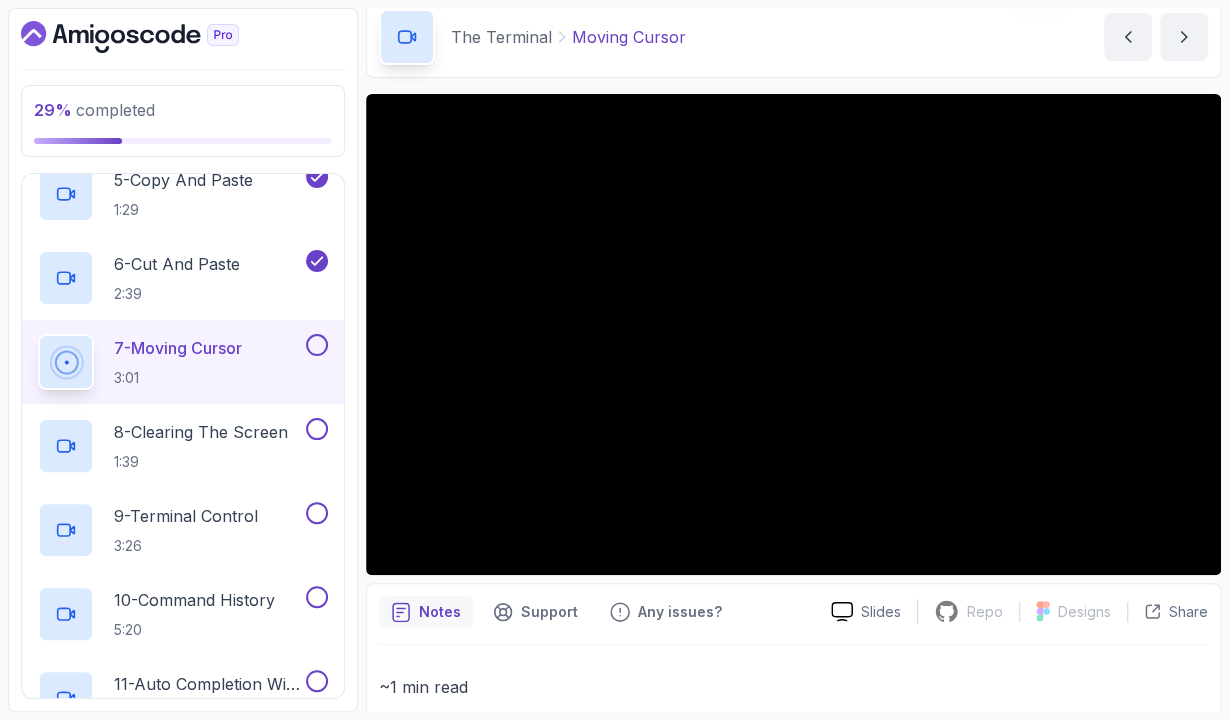 click on "~1 min read Commands used in this lecture
# Move cursor to the beginning of the line
ctrl  +  a
# Move cursor to the end of the line
ctrl  +  e
# Move cursor one word left
alt  +  b
# Move cursor one word right
alt  +  f
# Move cursor one character left
ctrl  +  b
# Move cursor one character right
ctrl  +  f" at bounding box center [793, 973] 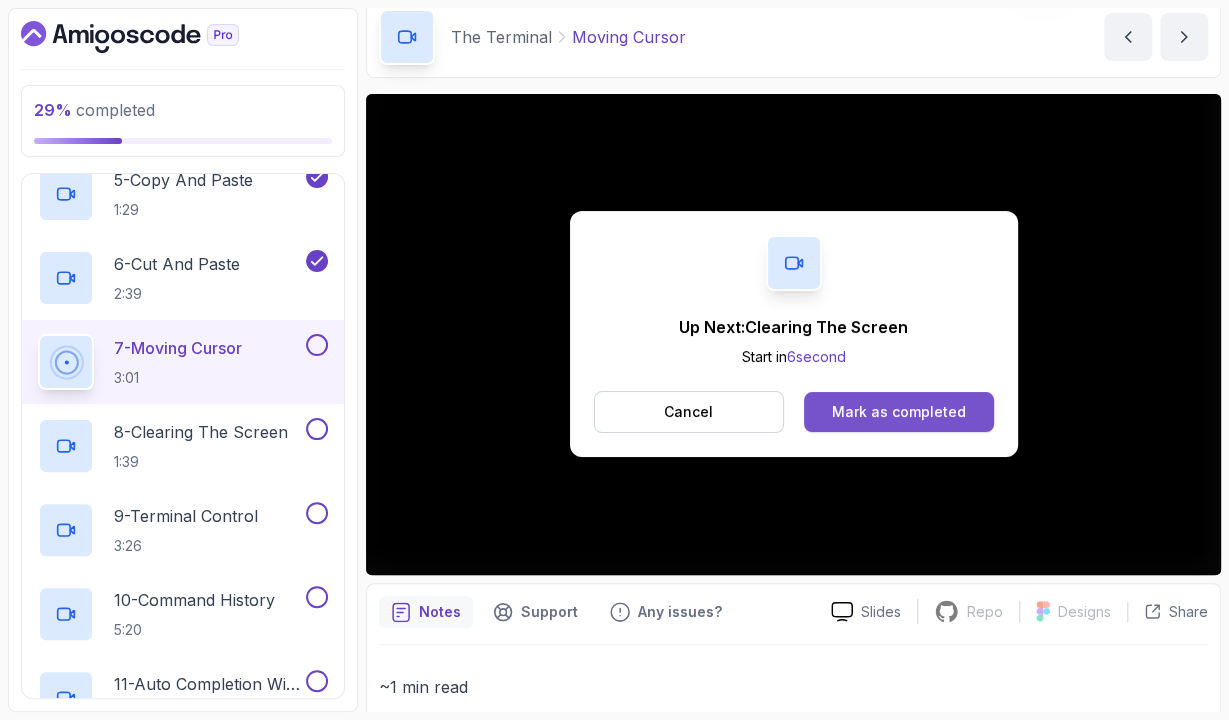 click on "Mark as completed" at bounding box center (899, 412) 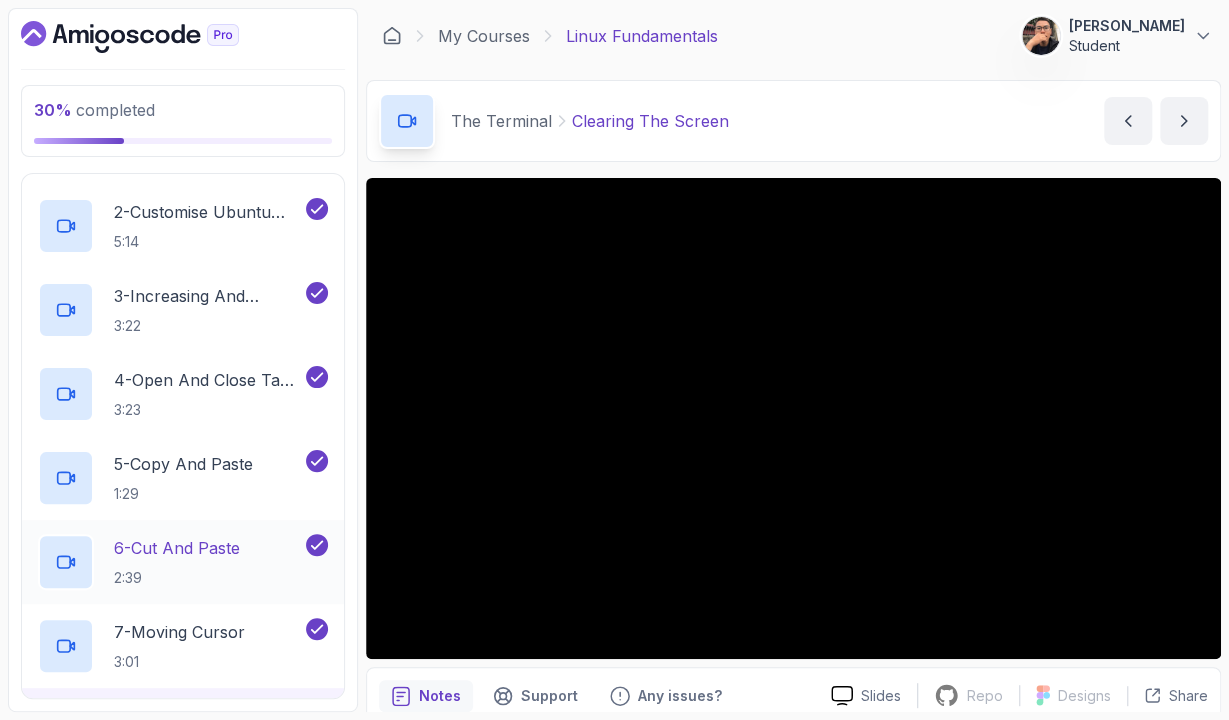 scroll, scrollTop: 580, scrollLeft: 0, axis: vertical 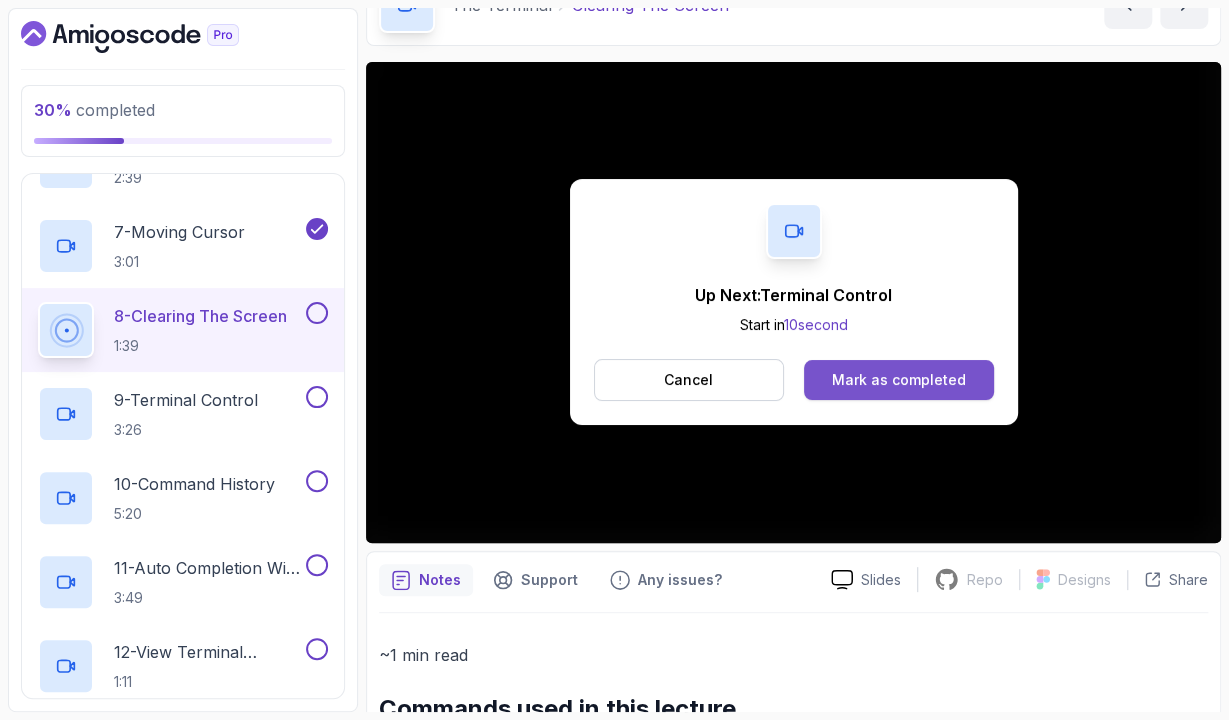 click on "Mark as completed" at bounding box center [899, 380] 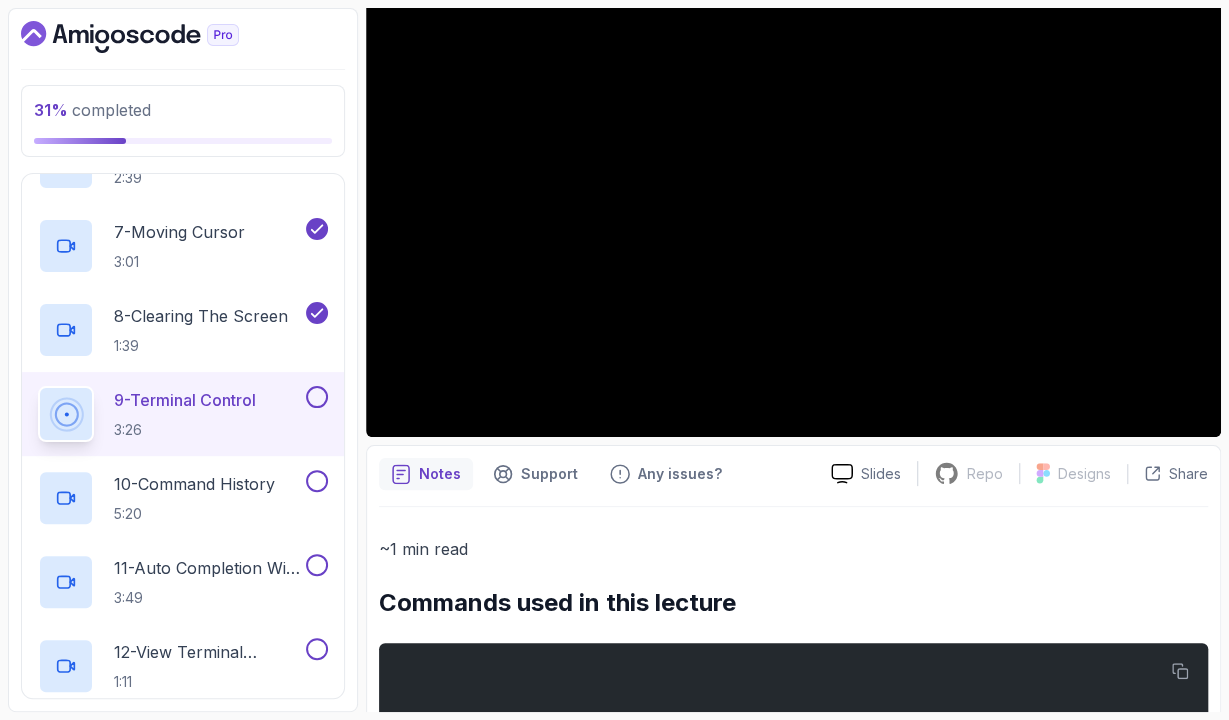 scroll, scrollTop: 232, scrollLeft: 0, axis: vertical 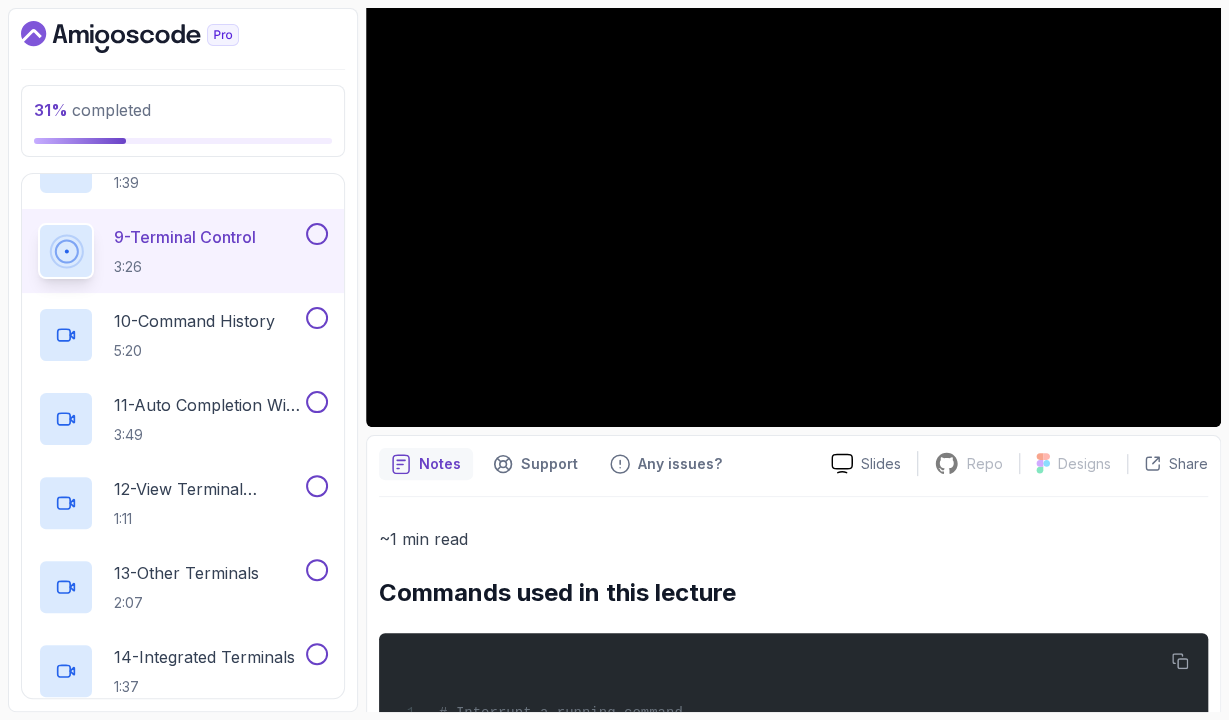 click on "31 % completed 1  -  Intro 2  -  Getting Started 3  -  Mac Installation 4  -  Windows Installation 5  -  Virtual Machines 6  -  Github Codespaces 7  -  The Terminal 1  -  What Is The Terminal 5:09 2  -  Customise Ubuntu Terminal 5:14 3  -  Increasing And Decreasing Font Size 3:22 4  -  Open And Close Tabs And Terminal 3:23 5  -  Copy And Paste 1:29 6  -  Cut And Paste 2:39 7  -  Moving Cursor 3:01 8  -  Clearing The Screen 1:39 9  -  Terminal Control 3:26 10  -  Command History 5:20 11  -  Auto Completion With Tab 3:49 12  -  View Terminal Keyboard Shortcuts 1:11 13  -  Other Terminals 2:07 14  -  Integrated Terminals 1:37 15  -  Linux Terminal Quiz Required- quiz 16  -  Feedback feedback 8  -  The Shell 9  -  Linux Commands 10  -  Linux File System 11  -  Working With Files 12  -  Working With Directories 13  -  Users And Groups 14  -  File Permissions 15  -  Outro My Courses Linux Fundamentals 1245  Points [PERSON_NAME] Student 8 - The Terminal  31 % completed The Terminal Terminal Control Terminal Control by" at bounding box center (614, 360) 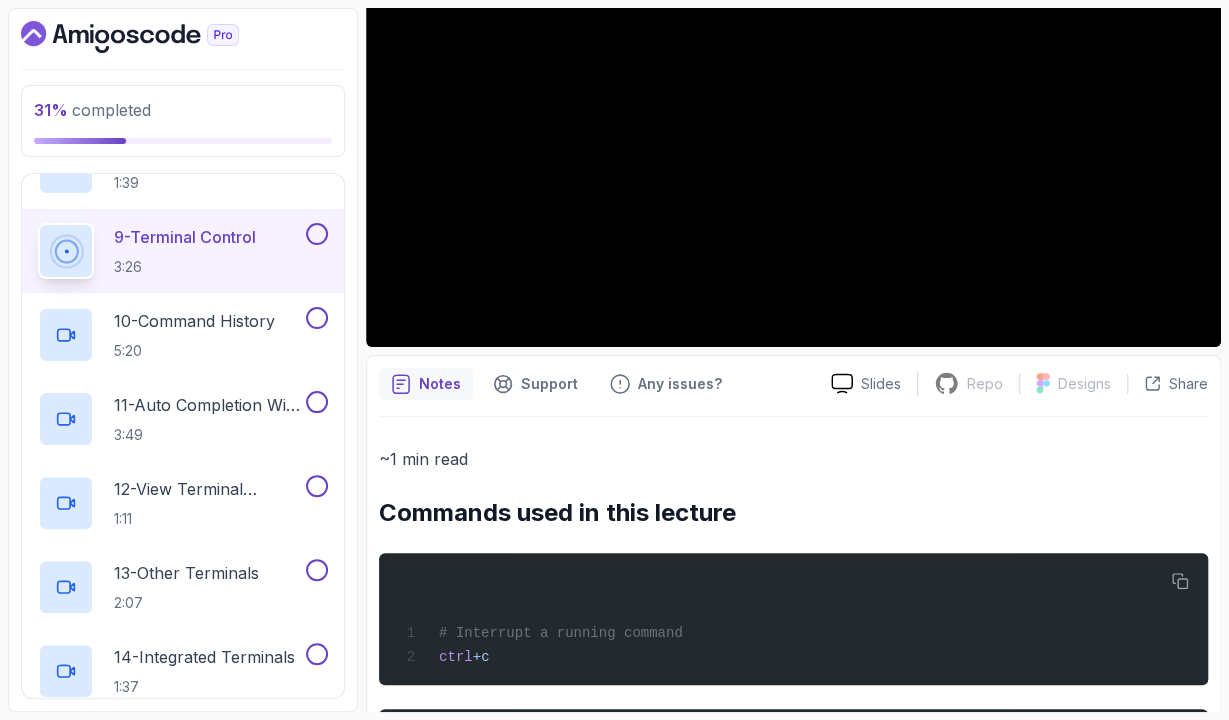 scroll, scrollTop: 232, scrollLeft: 0, axis: vertical 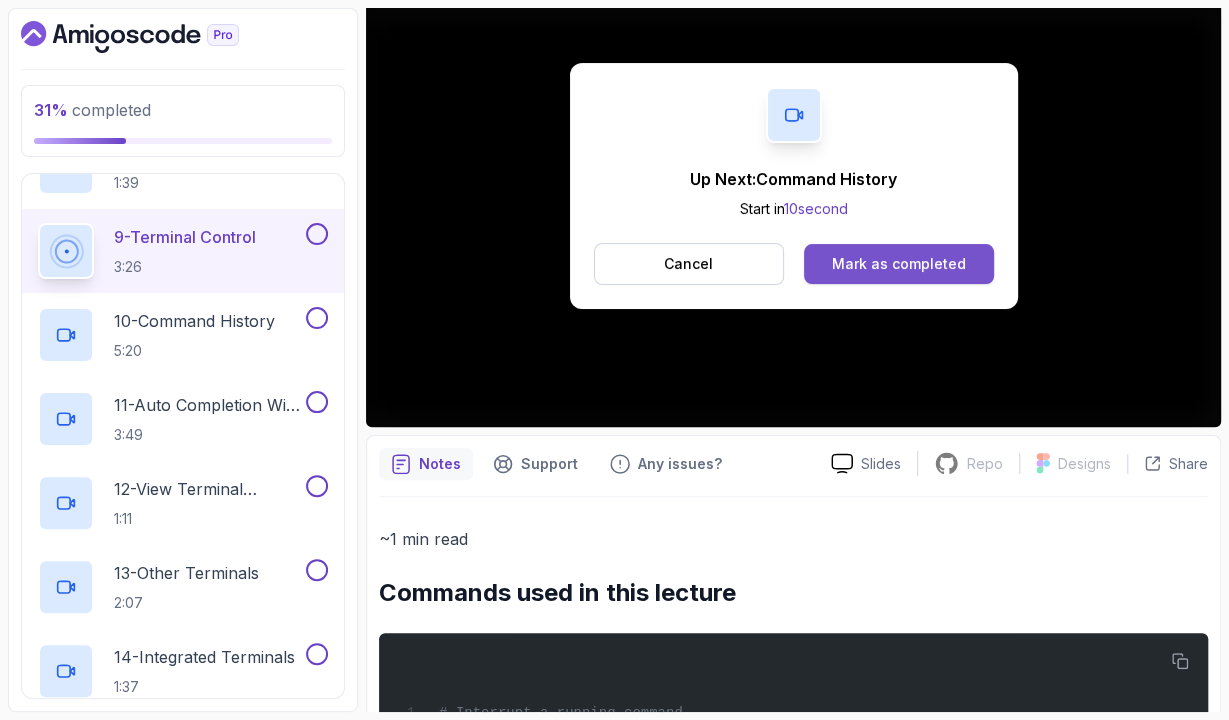 click on "Mark as completed" at bounding box center (898, 264) 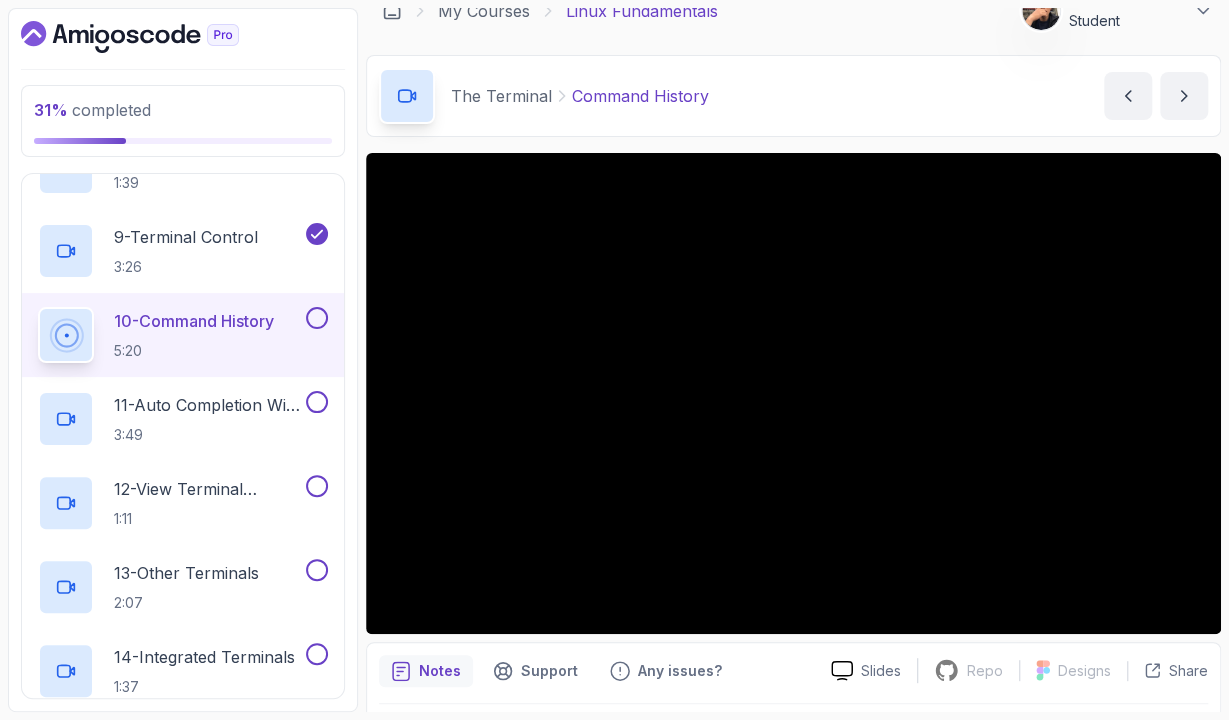 scroll, scrollTop: 0, scrollLeft: 0, axis: both 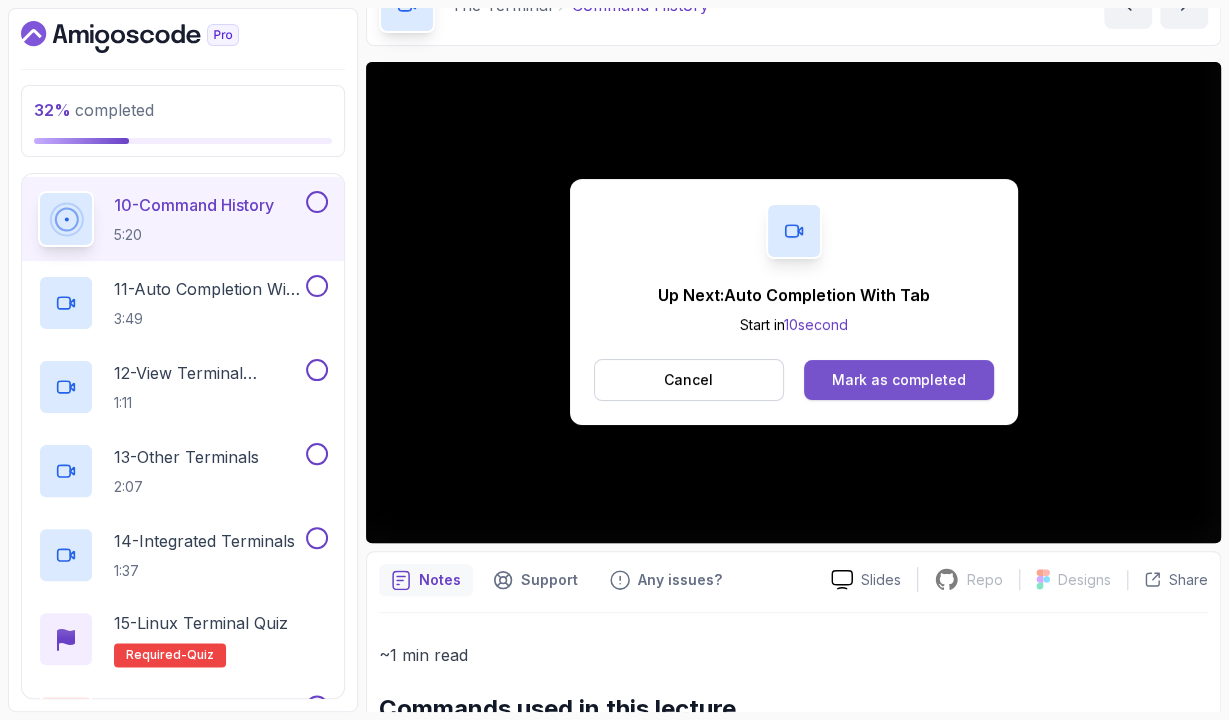 click on "Mark as completed" at bounding box center (898, 380) 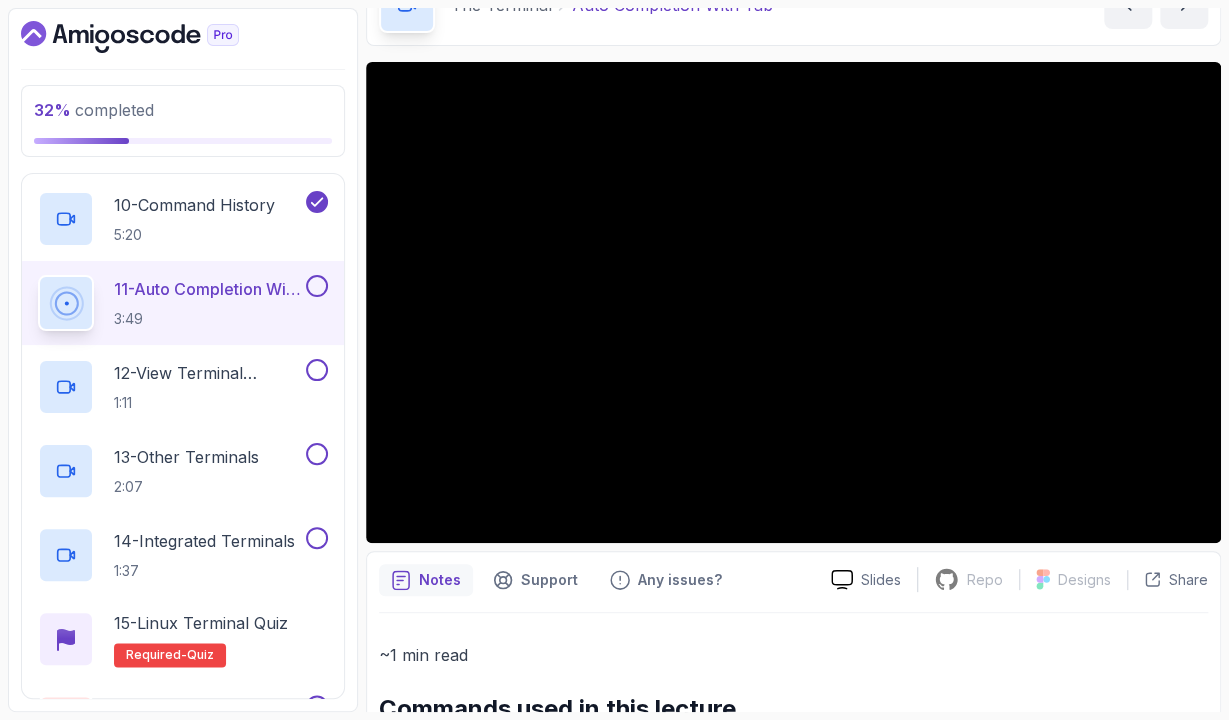 scroll, scrollTop: 0, scrollLeft: 0, axis: both 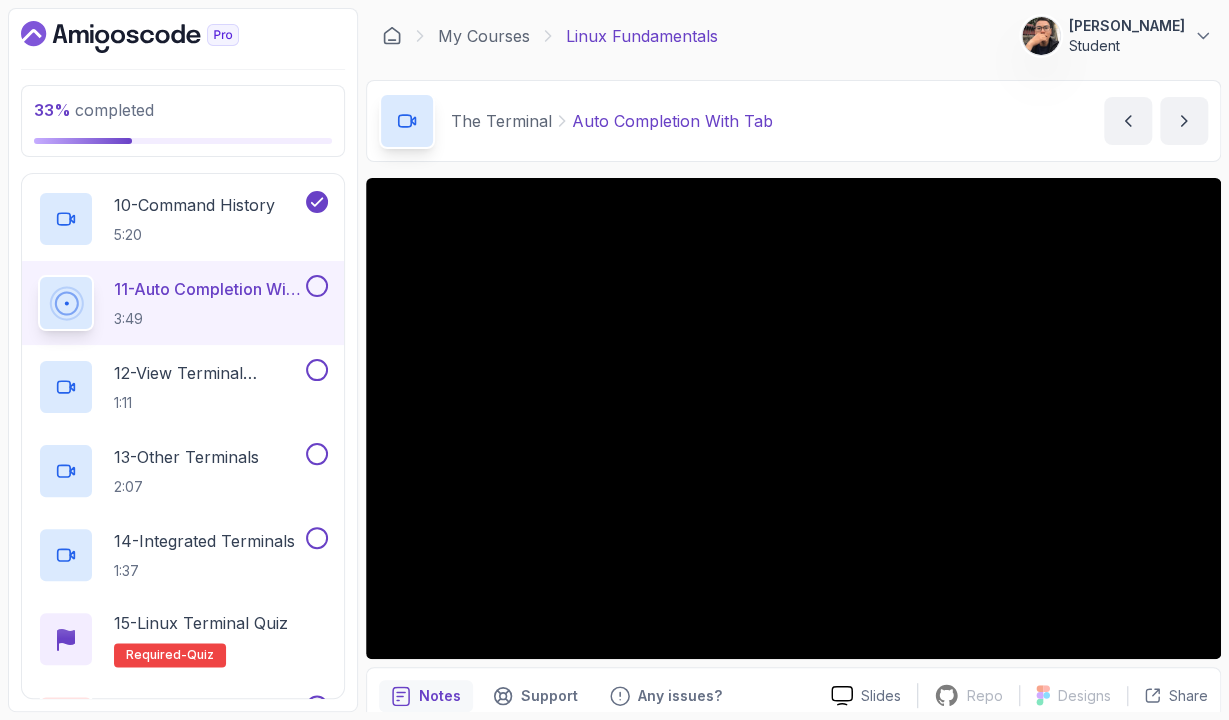 click on "My Courses Linux Fundamentals 1245  Points [PERSON_NAME] Student 8 - The Terminal  33 % completed The Terminal Auto Completion With Tab Auto Completion With Tab by  [PERSON_NAME] Slides Repo Repository not available Designs Design not available Share Notes Support Any issues? Slides Repo Repository not available Designs Design not available Share ~1 min read Commands used in this lecture
# Auto complete a command
ls  < ta b >" at bounding box center (793, 360) 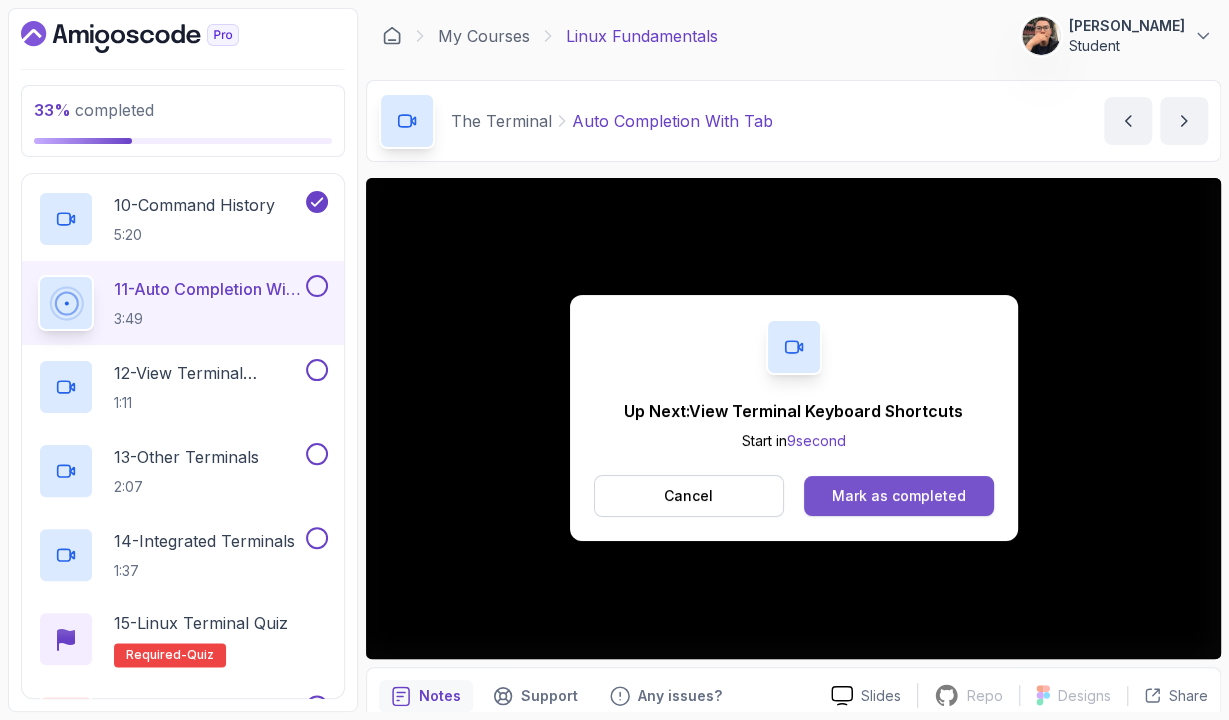 click on "Mark as completed" at bounding box center [898, 496] 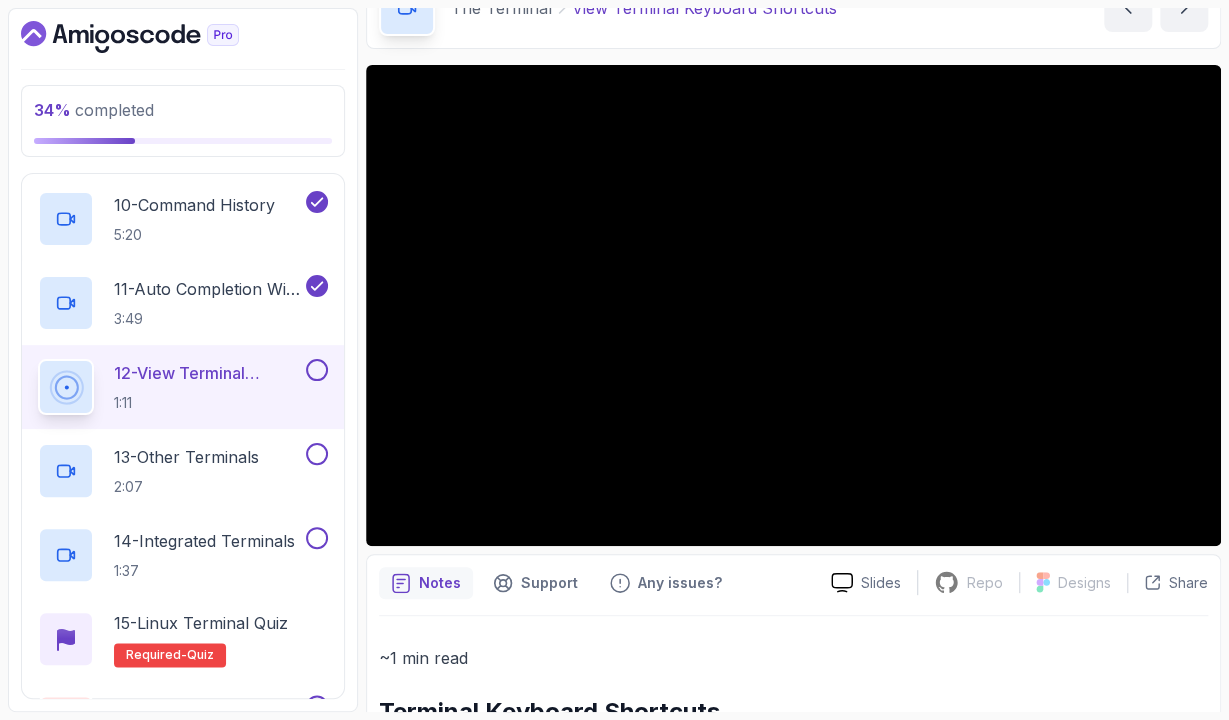scroll, scrollTop: 116, scrollLeft: 0, axis: vertical 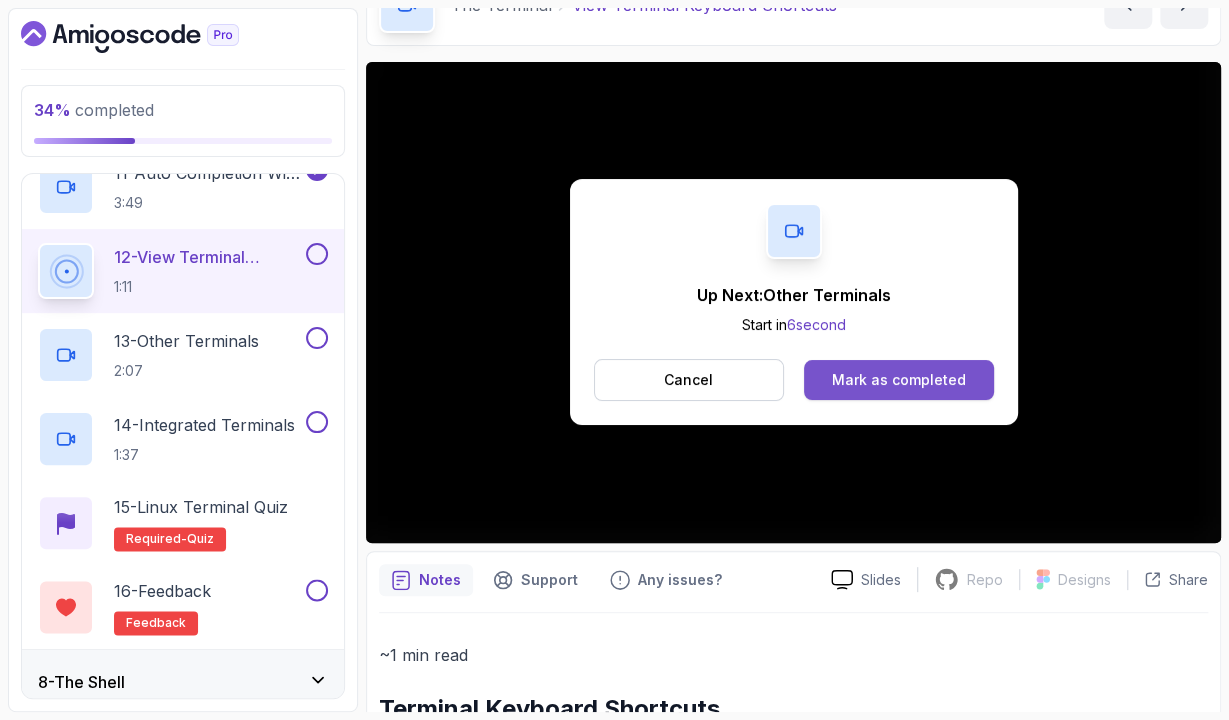click on "Mark as completed" at bounding box center (899, 380) 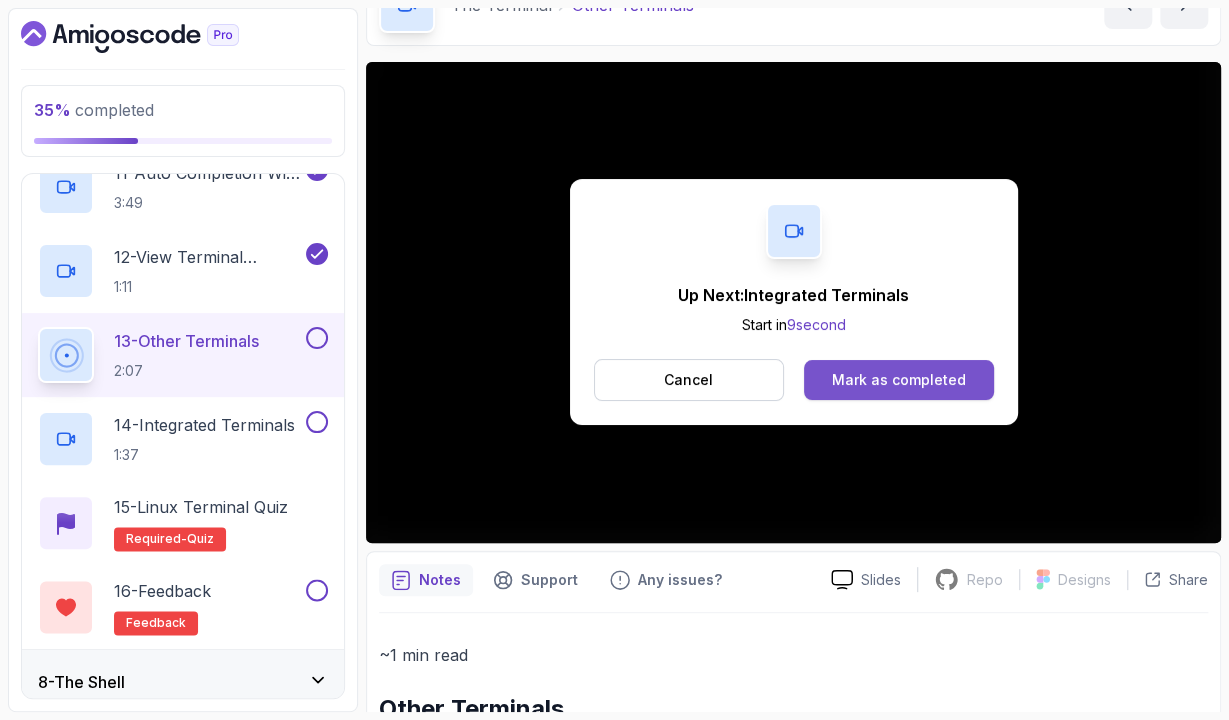 click on "Mark as completed" at bounding box center (898, 380) 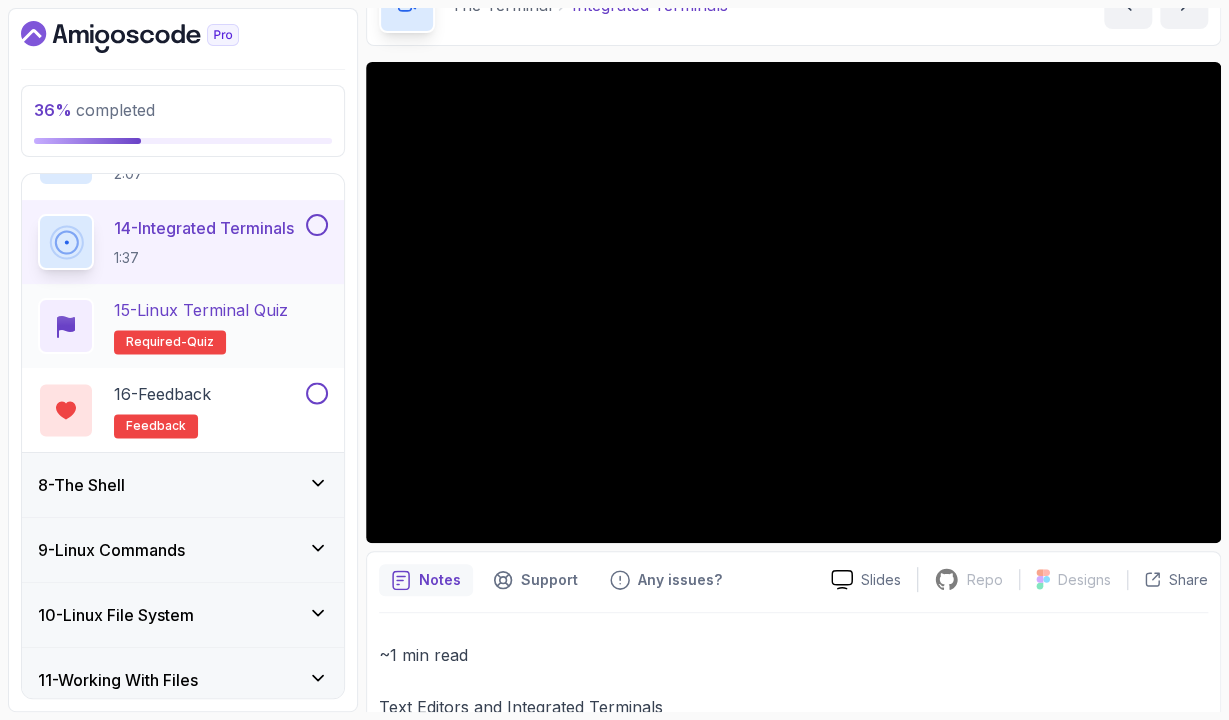 scroll, scrollTop: 1555, scrollLeft: 0, axis: vertical 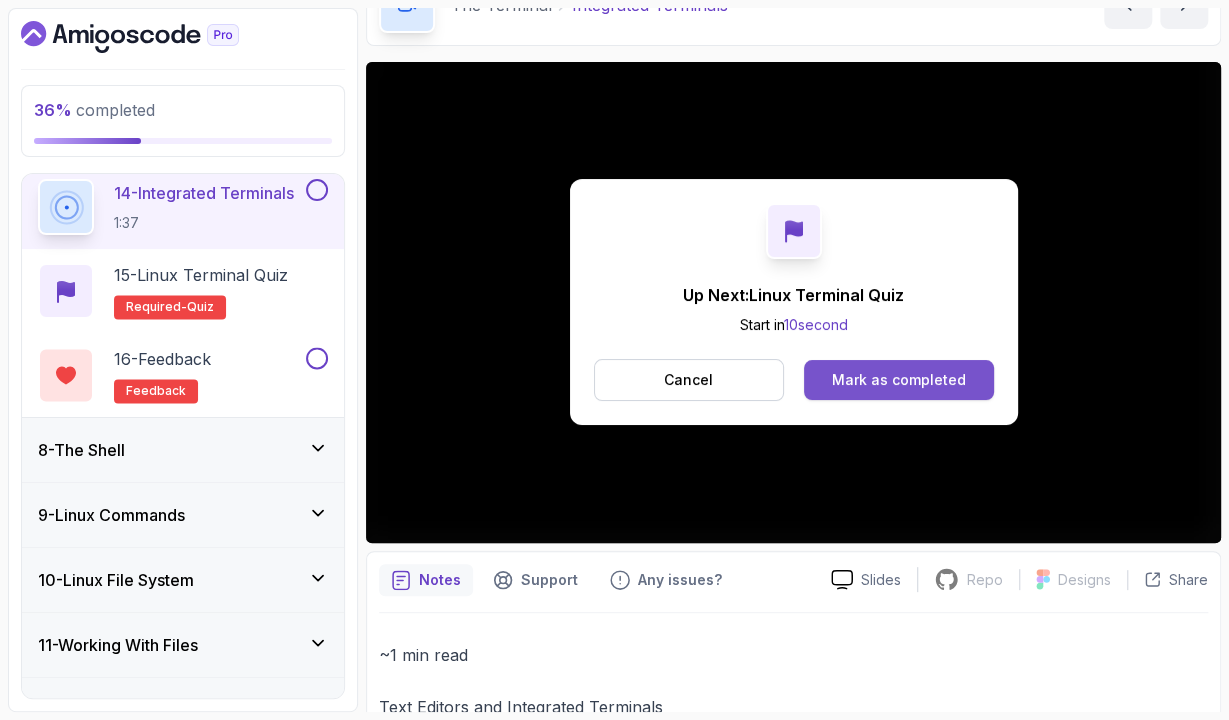click on "Mark as completed" at bounding box center (899, 380) 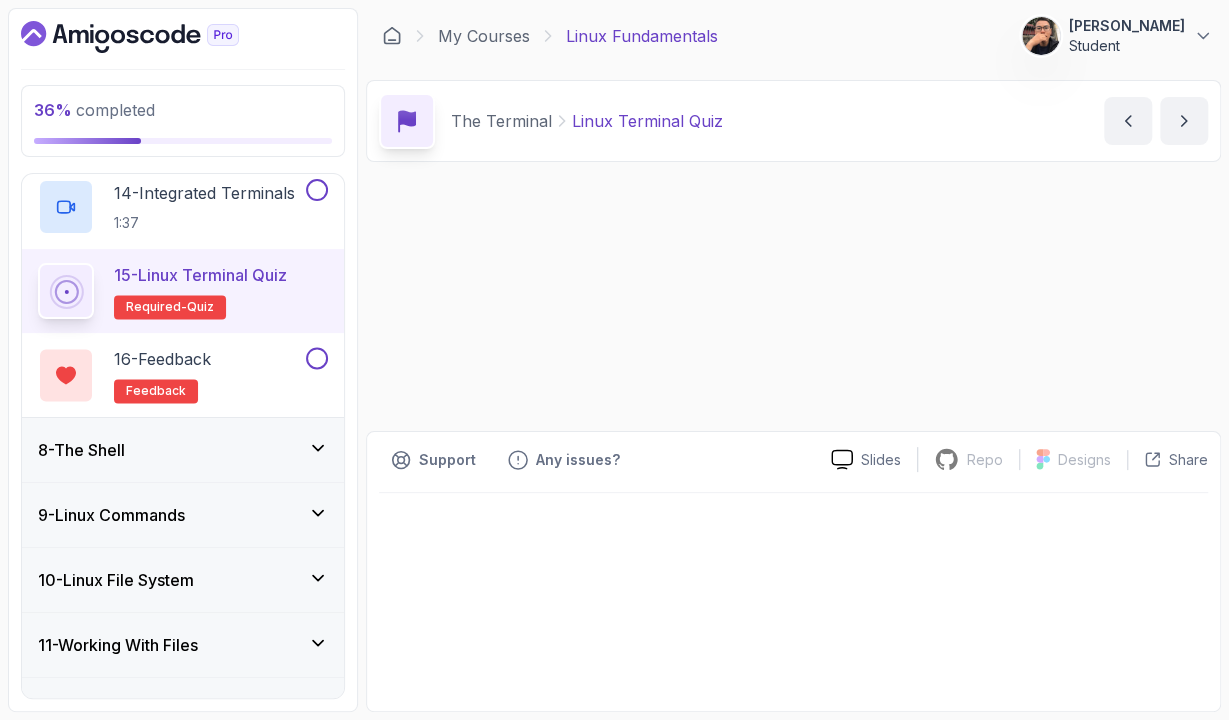 scroll, scrollTop: 0, scrollLeft: 0, axis: both 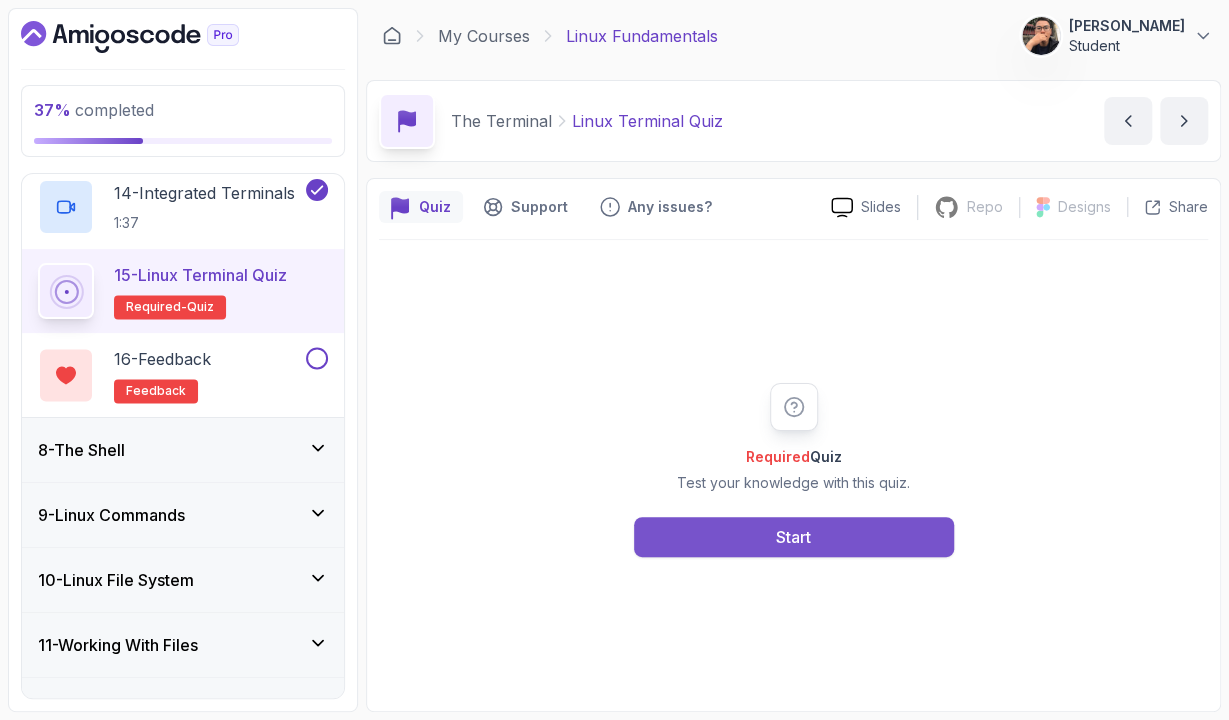 click on "Start" at bounding box center [794, 537] 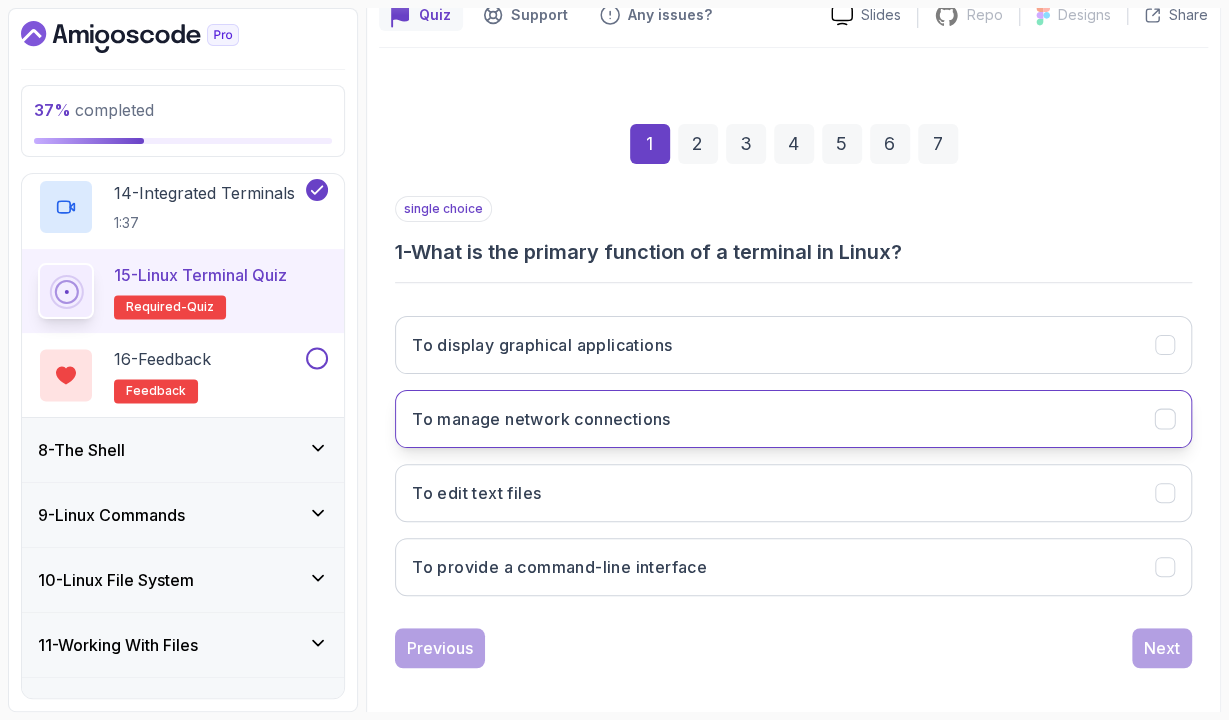 scroll, scrollTop: 200, scrollLeft: 0, axis: vertical 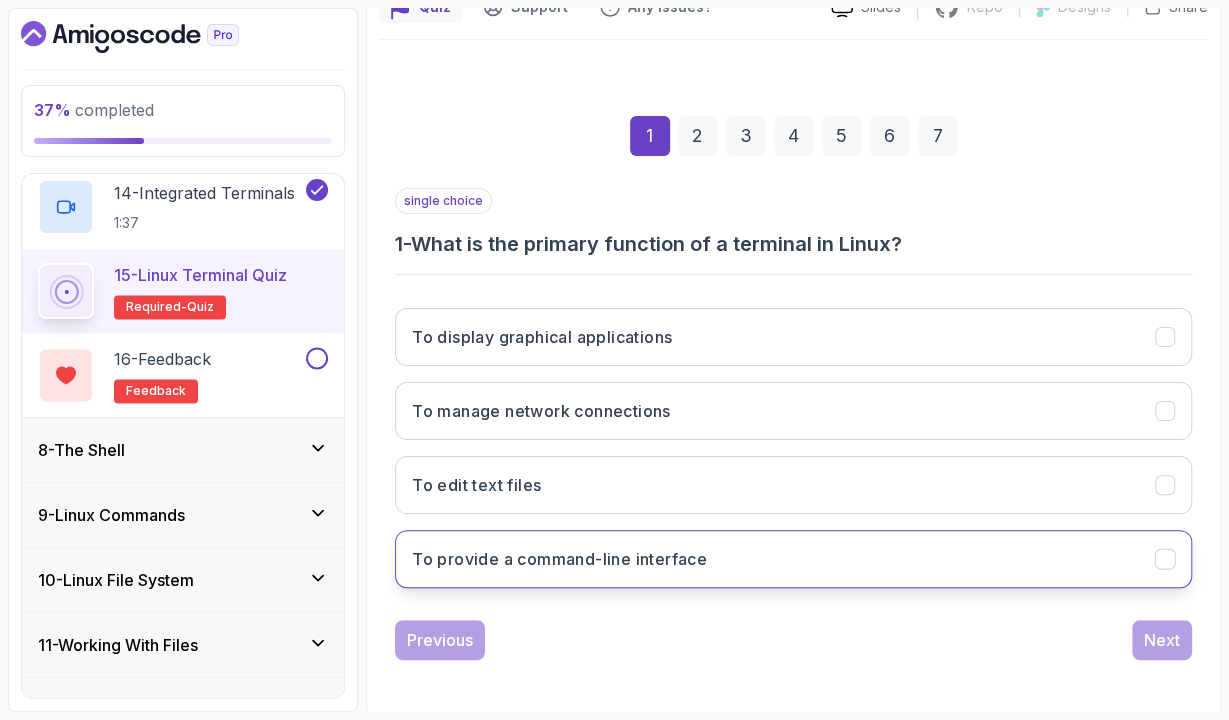 click on "To provide a command-line interface" at bounding box center (793, 559) 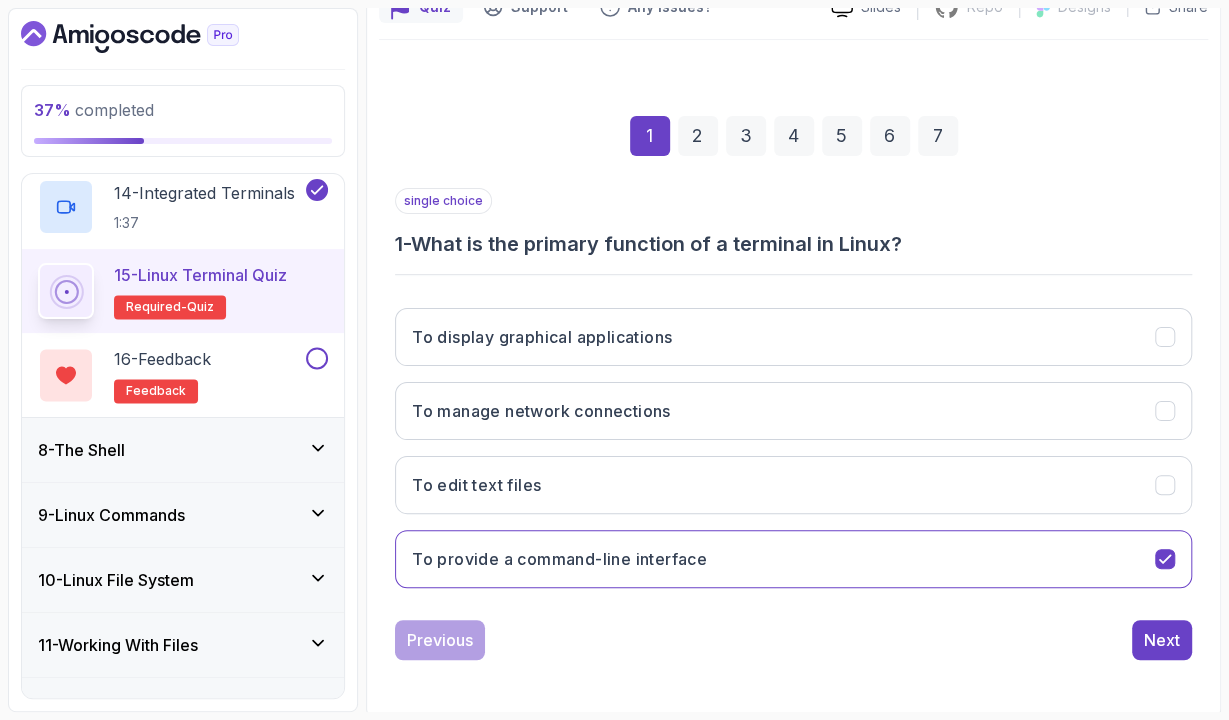 click on "1 2 3 4 5 6 7 single choice 1  -  What is the primary function of a terminal in Linux? To display graphical applications To manage network connections To edit text files To provide a command-line interface Previous Next" at bounding box center [793, 372] 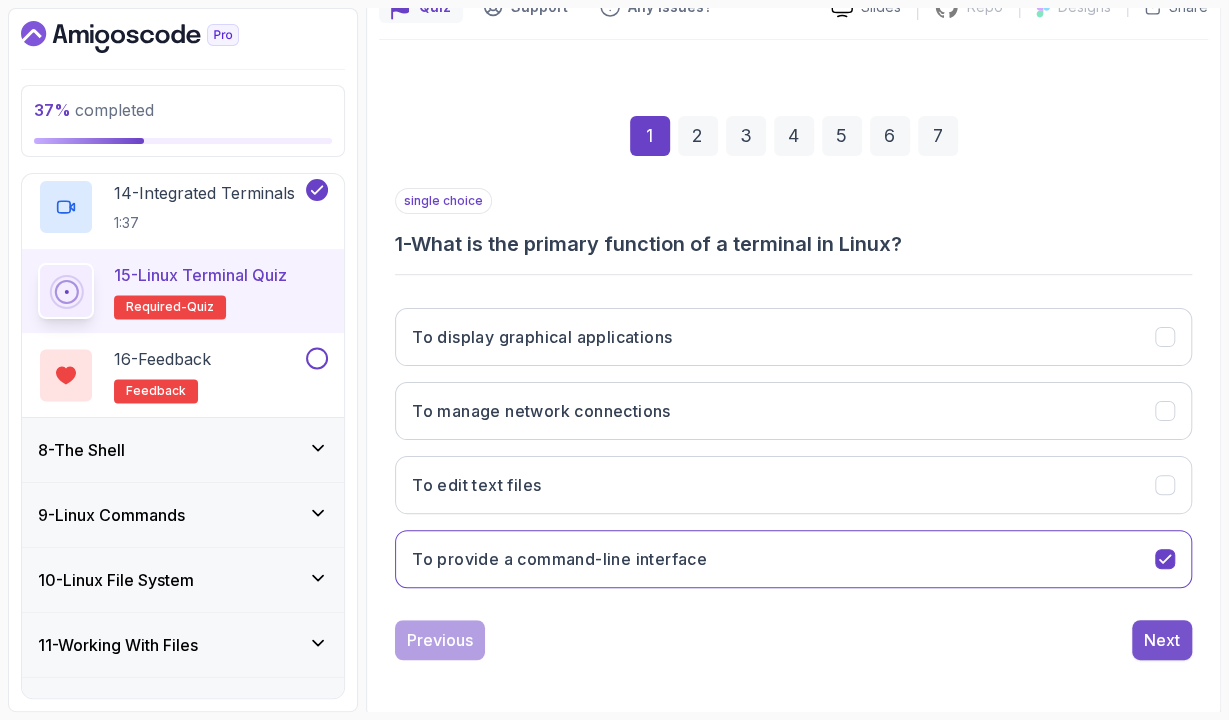 click on "Next" at bounding box center (1162, 640) 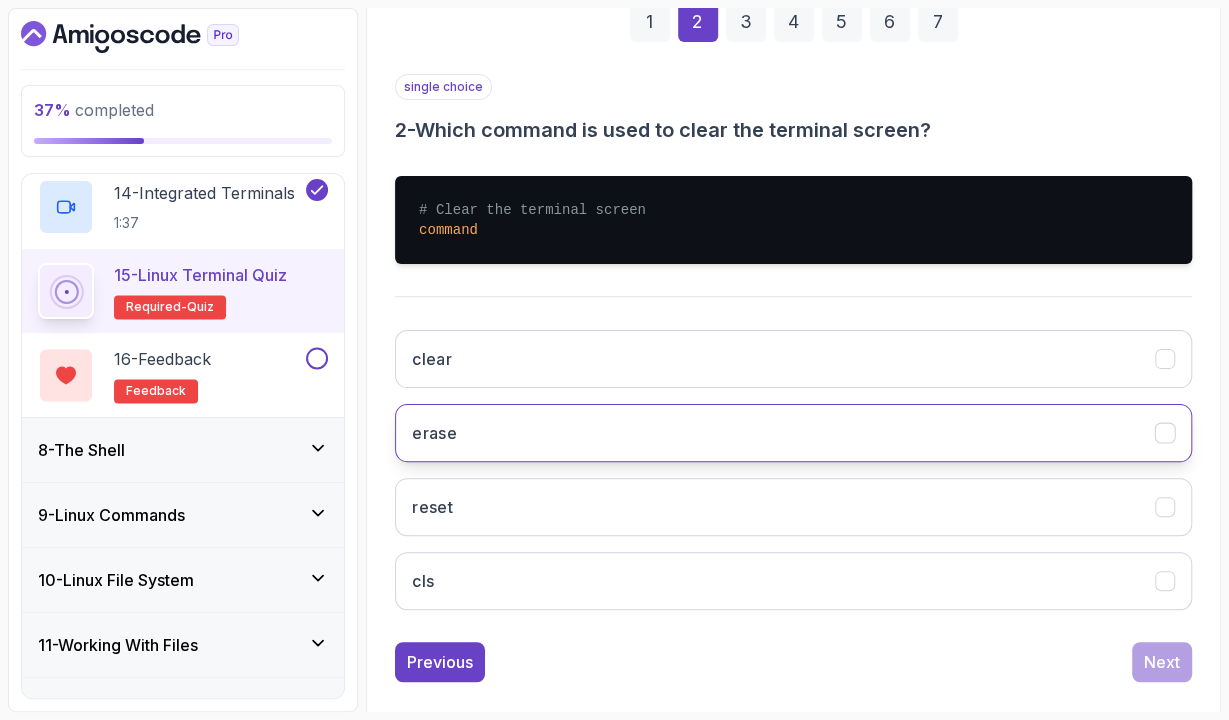 scroll, scrollTop: 316, scrollLeft: 0, axis: vertical 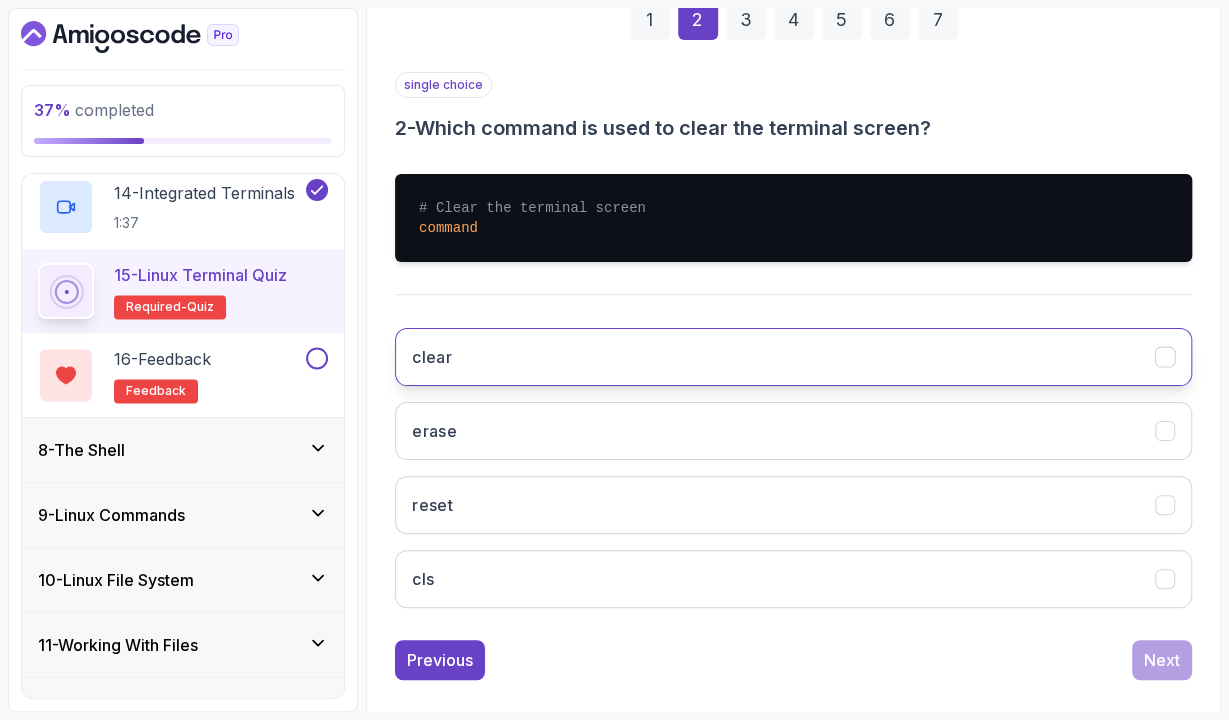 click on "clear" at bounding box center (793, 357) 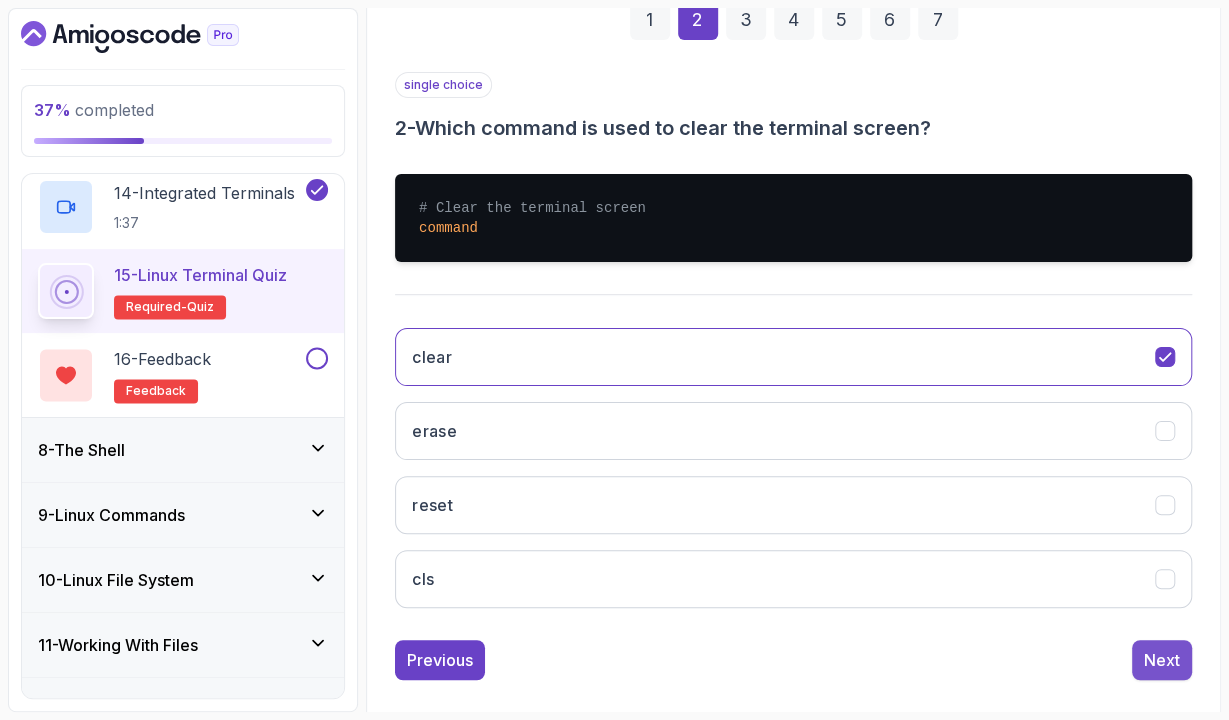 click on "Next" at bounding box center [1162, 660] 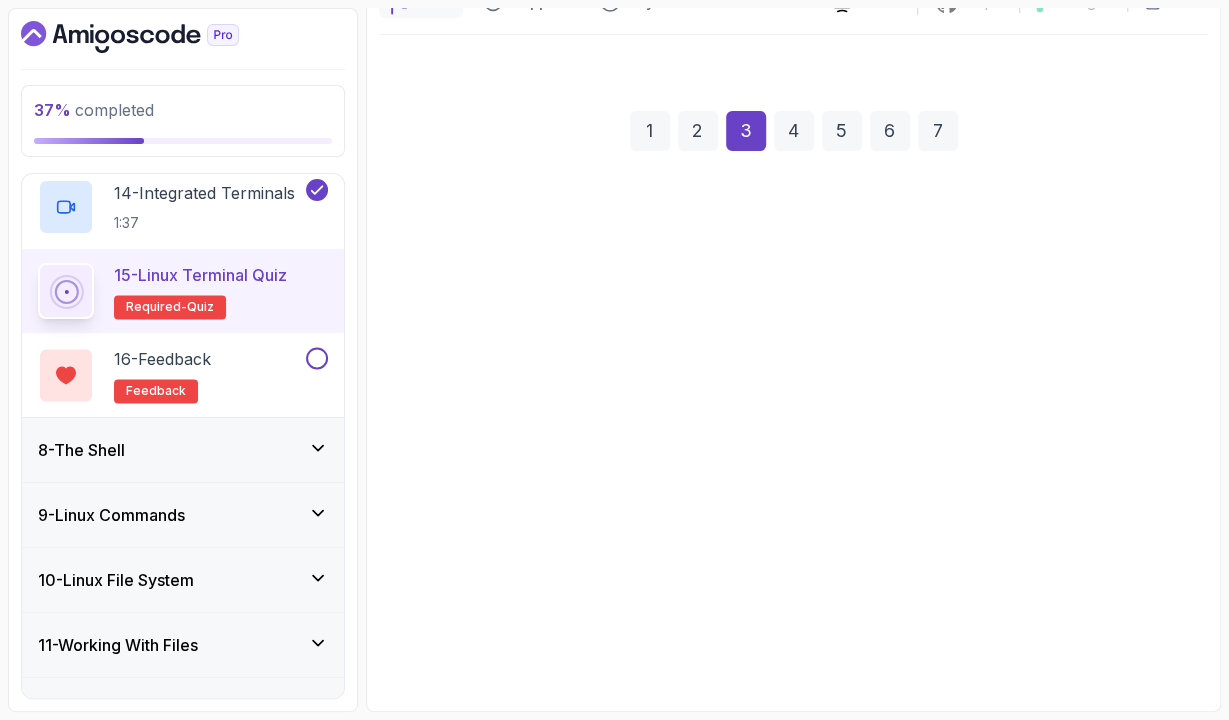 scroll, scrollTop: 200, scrollLeft: 0, axis: vertical 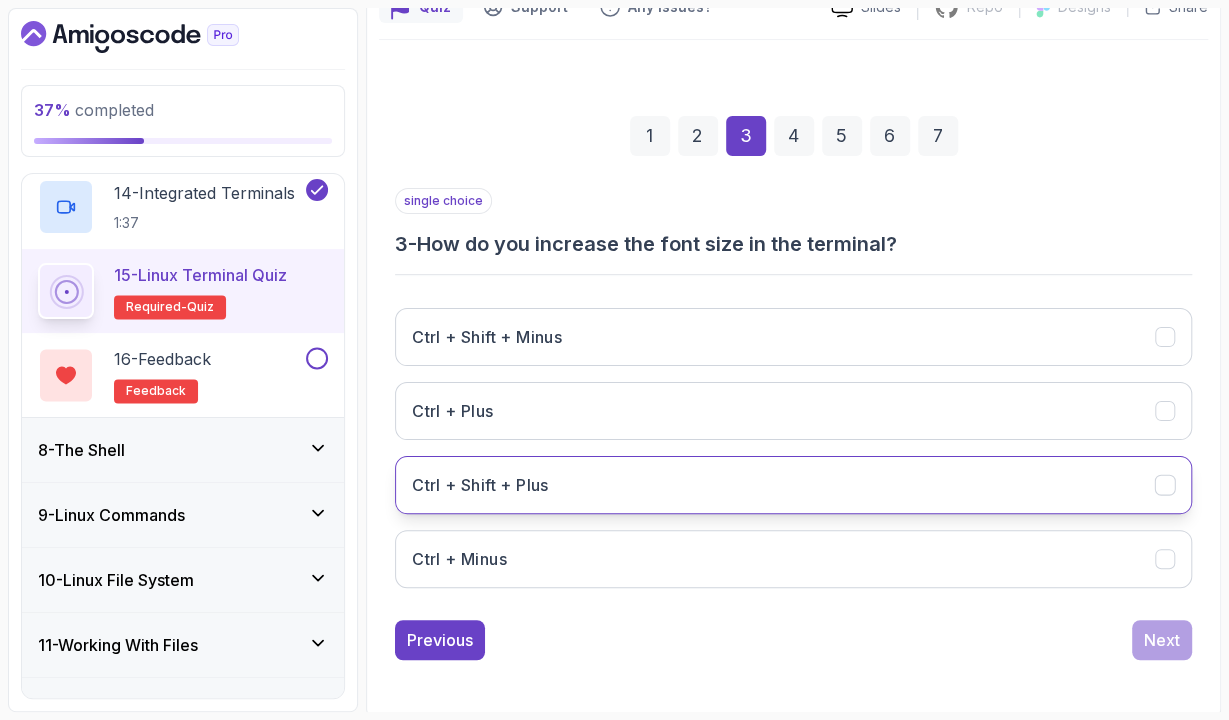 click on "Ctrl + Shift + Plus" at bounding box center (793, 485) 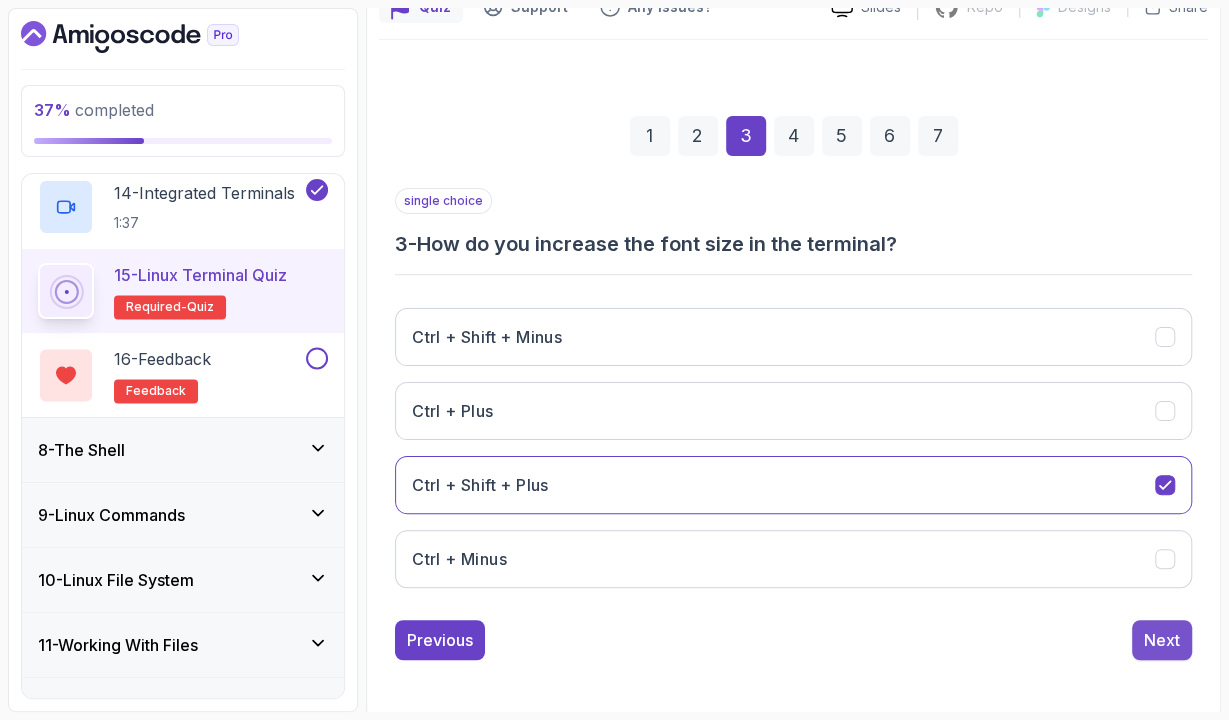 click on "Next" at bounding box center (1162, 640) 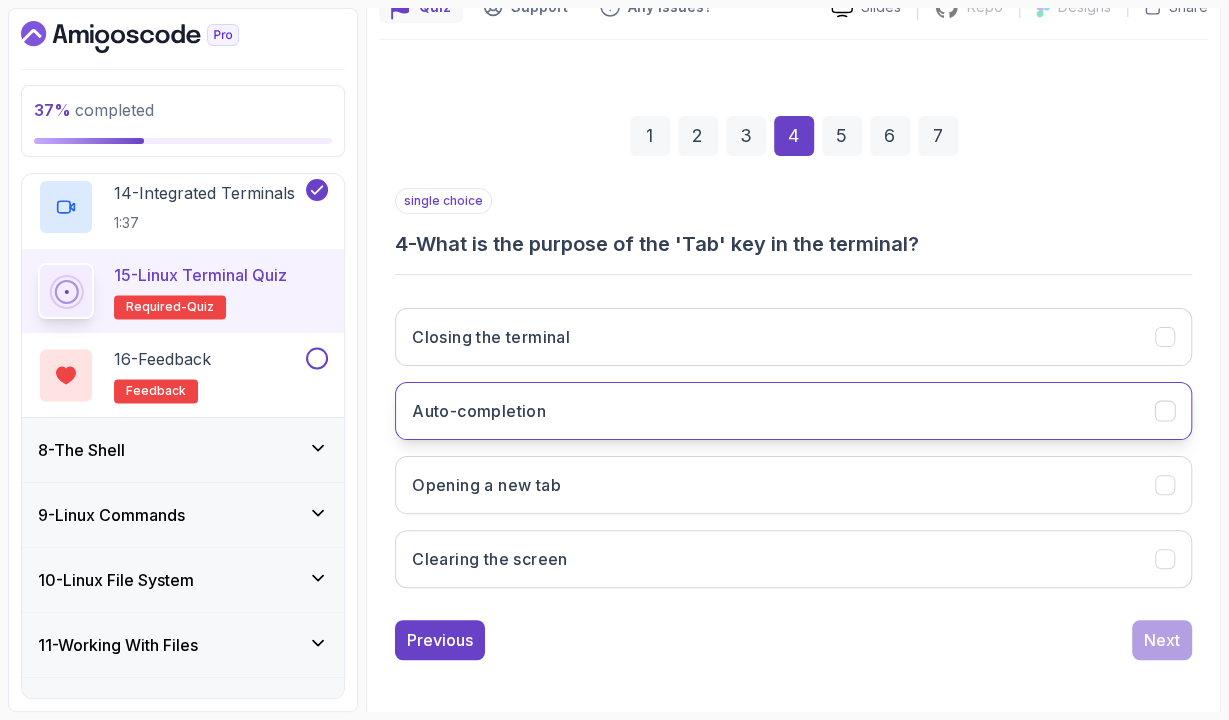 click on "Auto-completion" at bounding box center (793, 411) 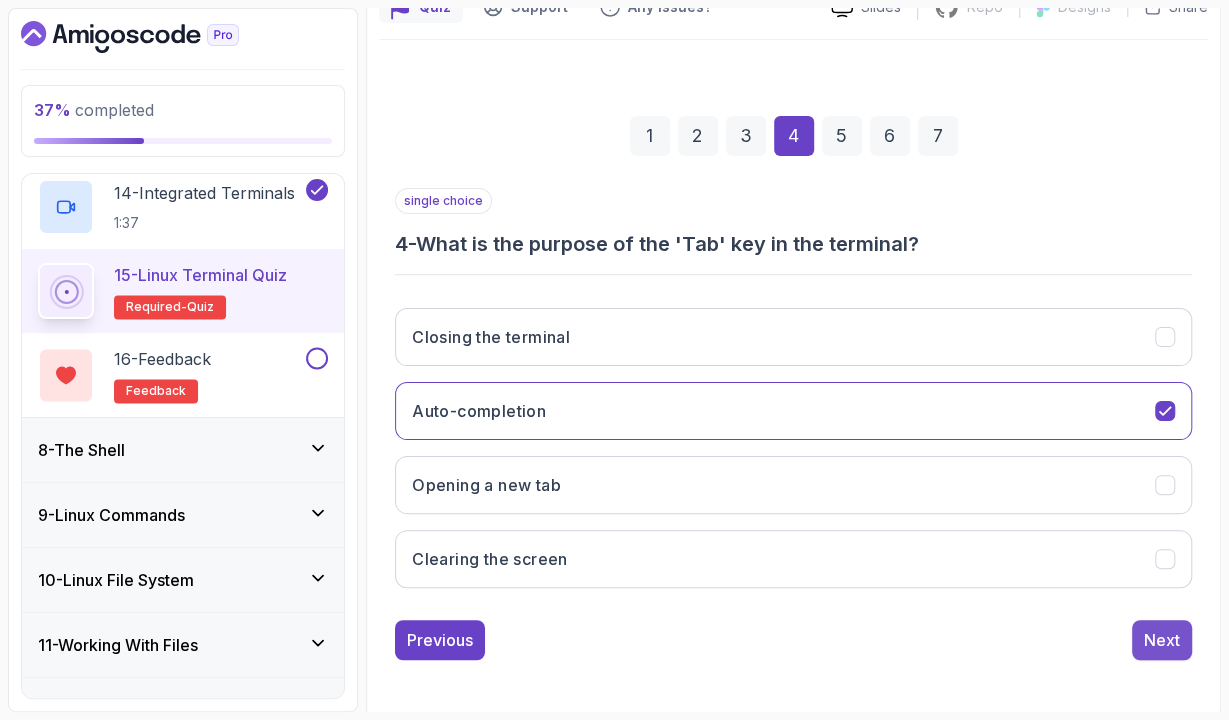 click on "Next" at bounding box center [1162, 640] 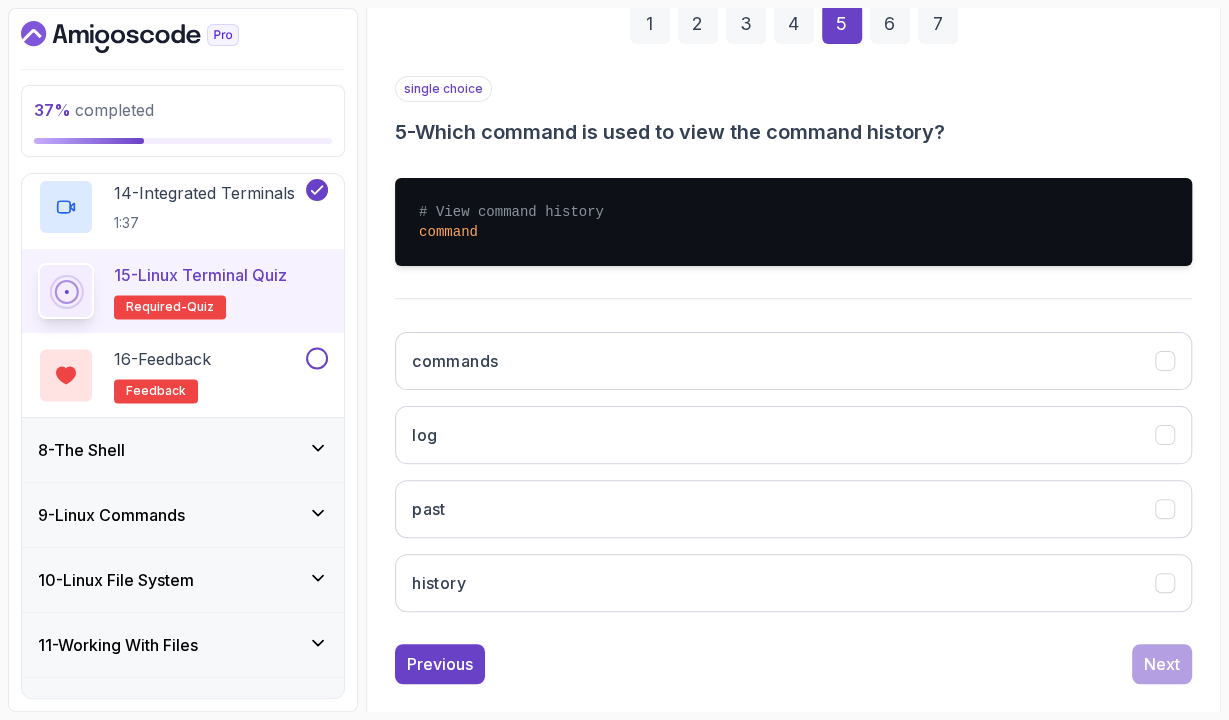 scroll, scrollTop: 316, scrollLeft: 0, axis: vertical 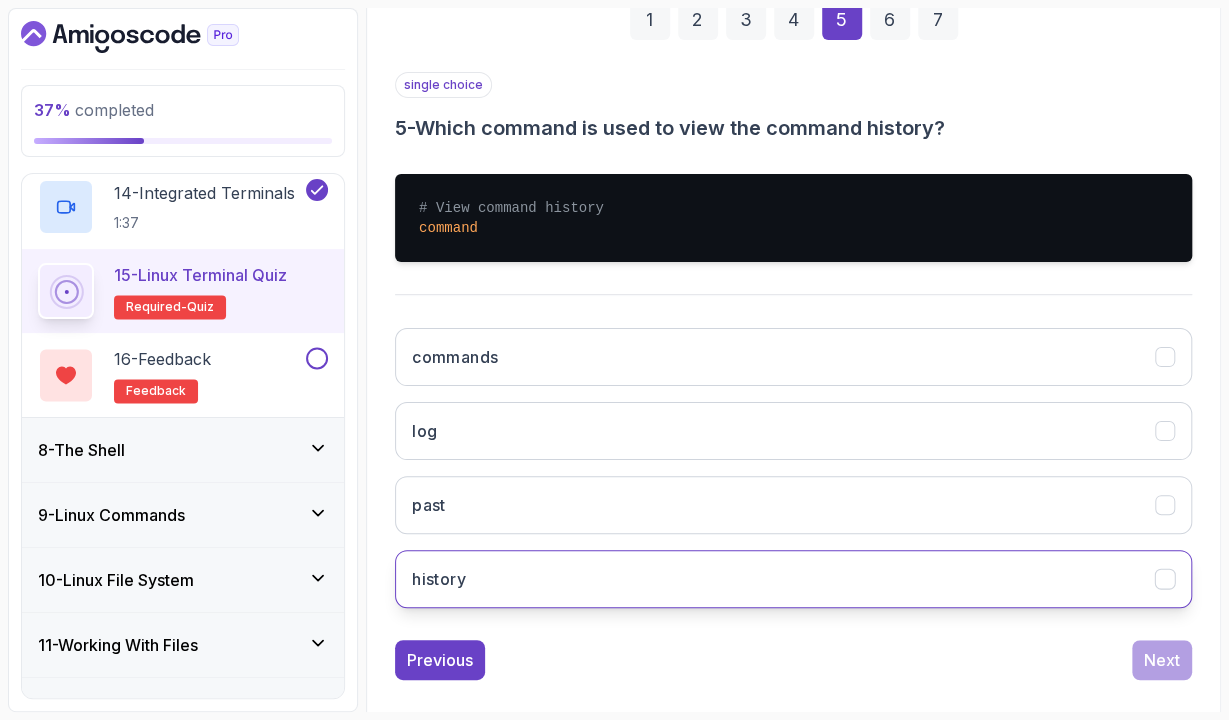 click on "history" at bounding box center (793, 579) 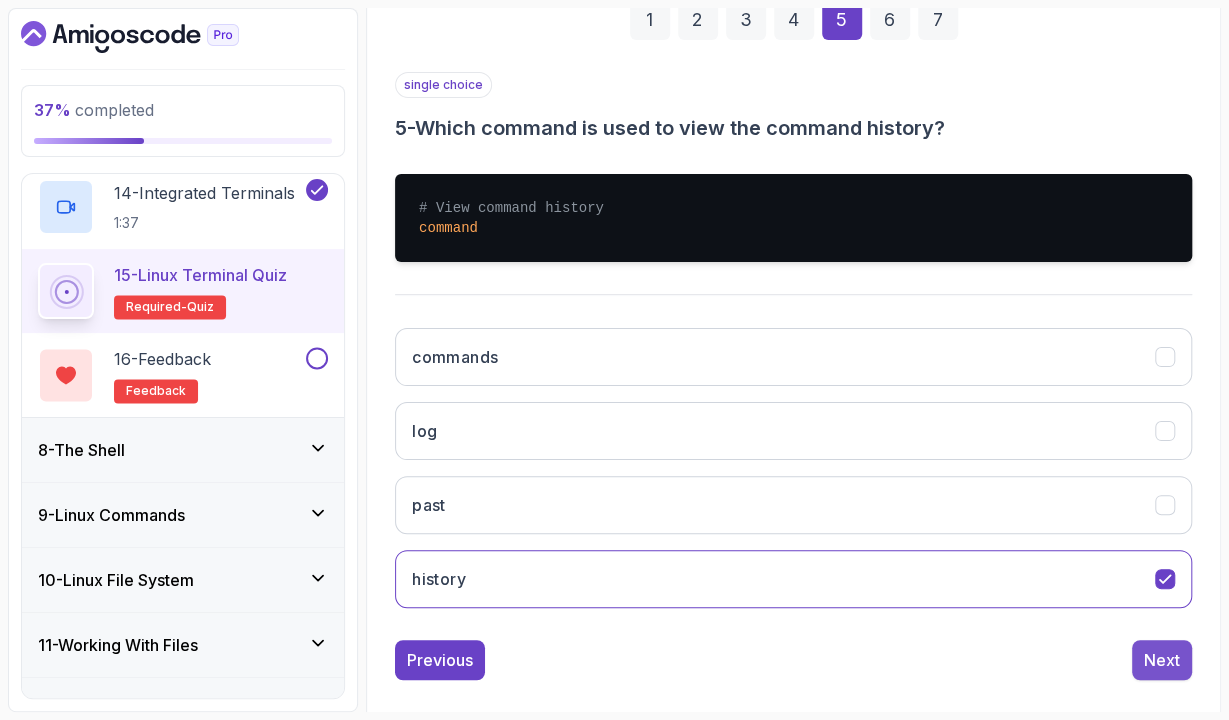 click on "Next" at bounding box center [1162, 660] 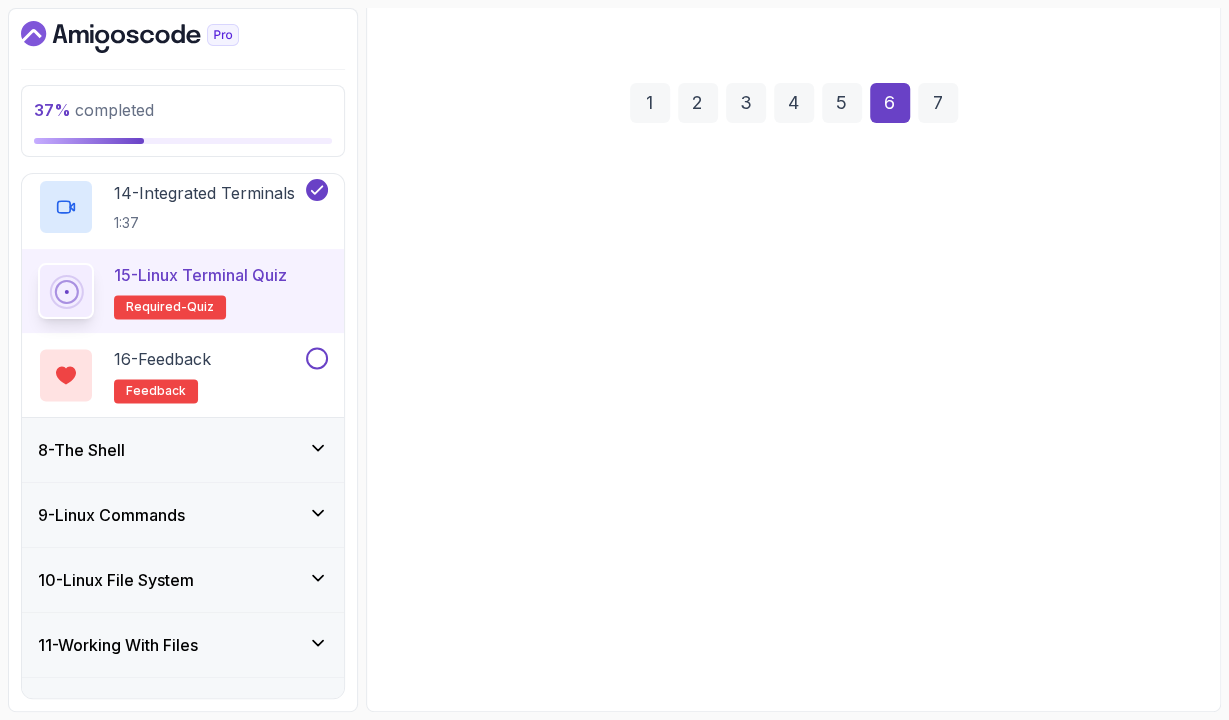 scroll, scrollTop: 228, scrollLeft: 0, axis: vertical 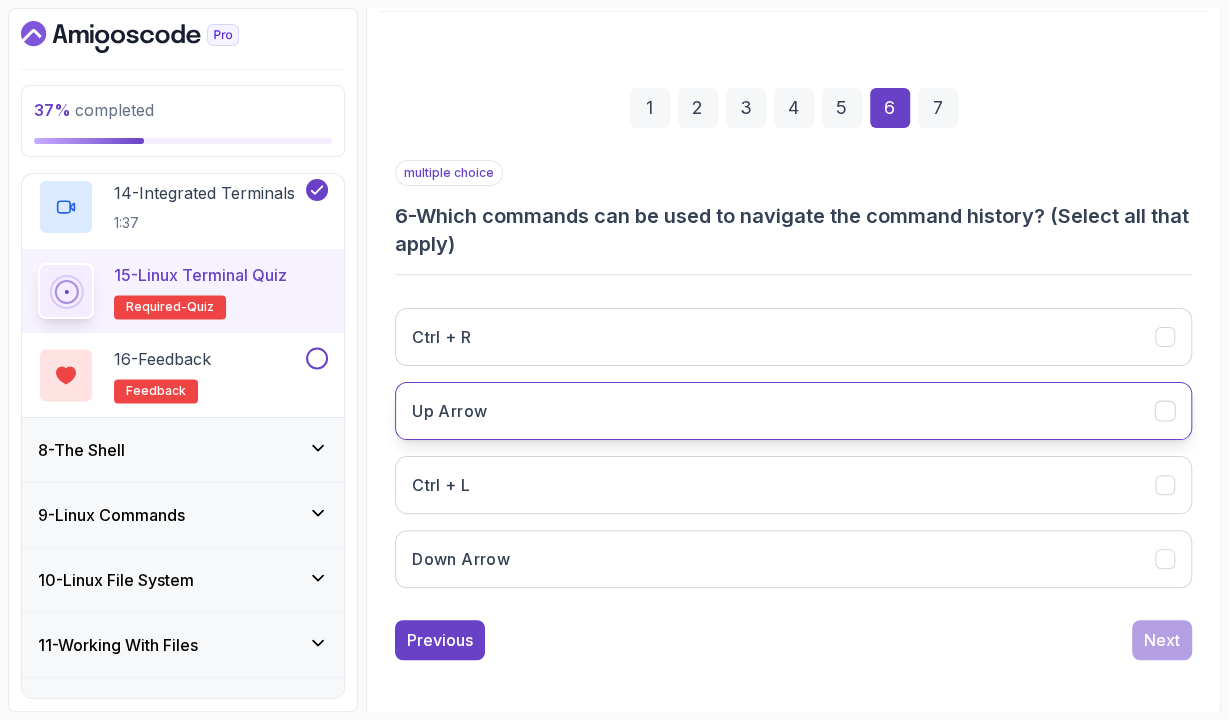 drag, startPoint x: 731, startPoint y: 323, endPoint x: 762, endPoint y: 426, distance: 107.563934 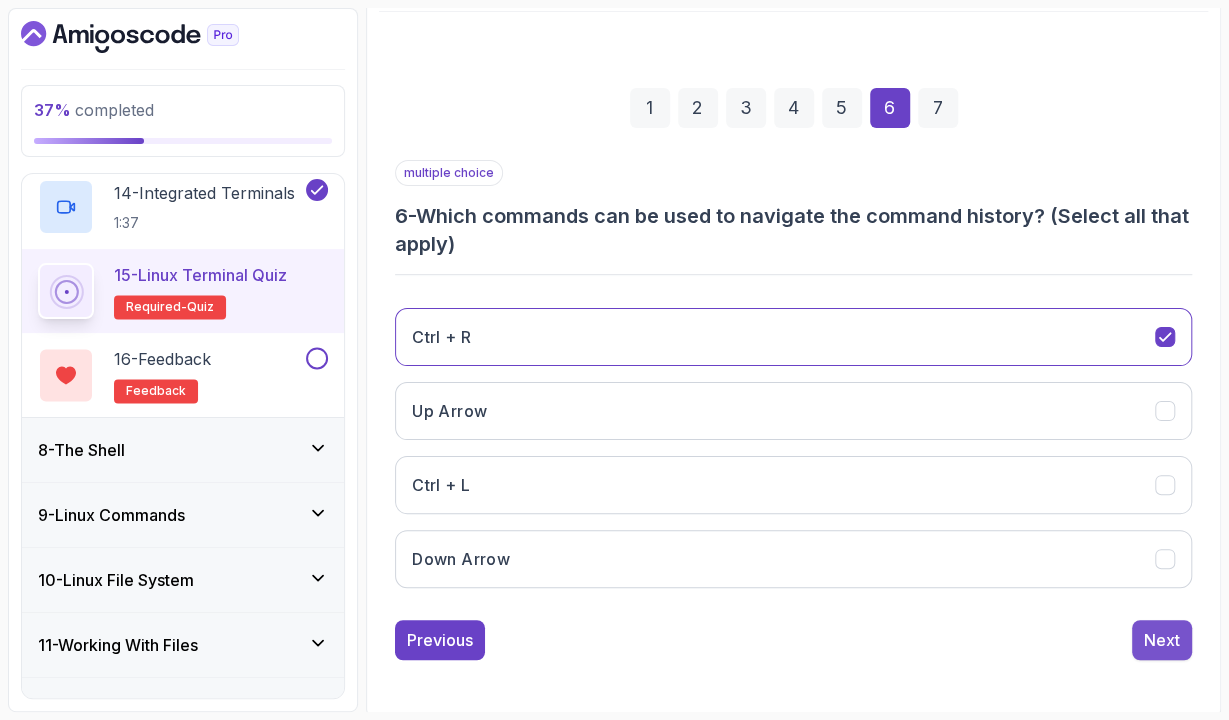 click on "Next" at bounding box center [1162, 640] 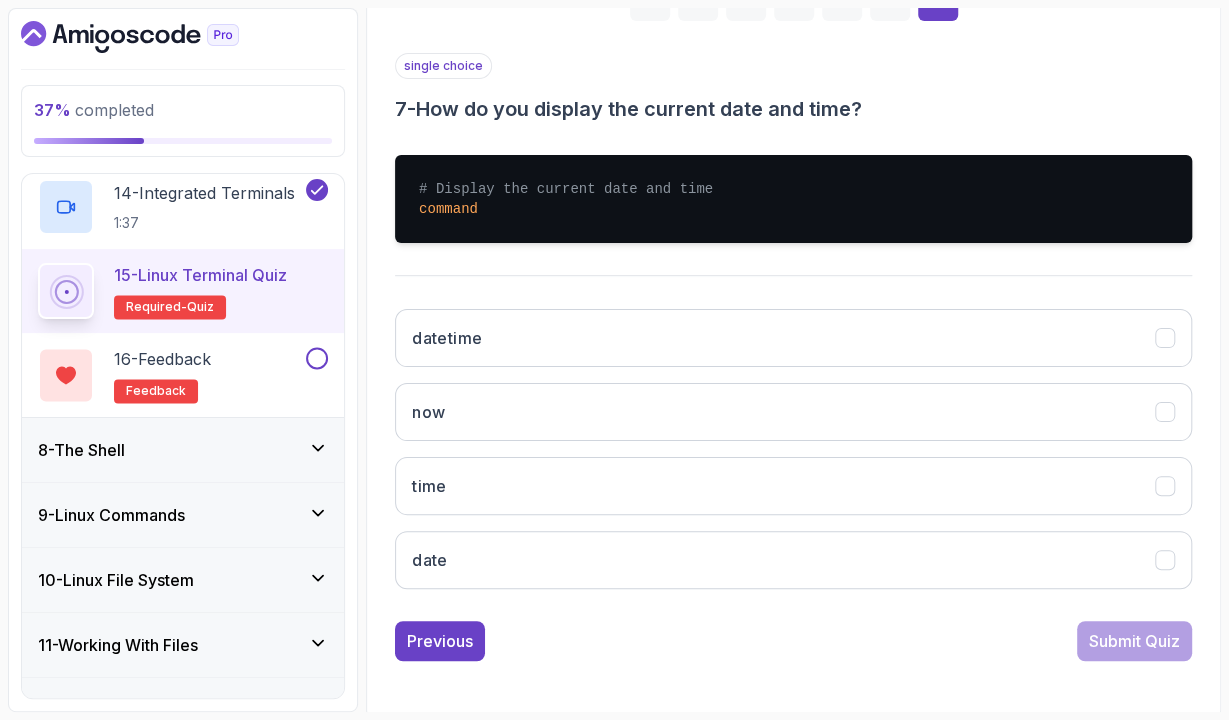 scroll, scrollTop: 336, scrollLeft: 0, axis: vertical 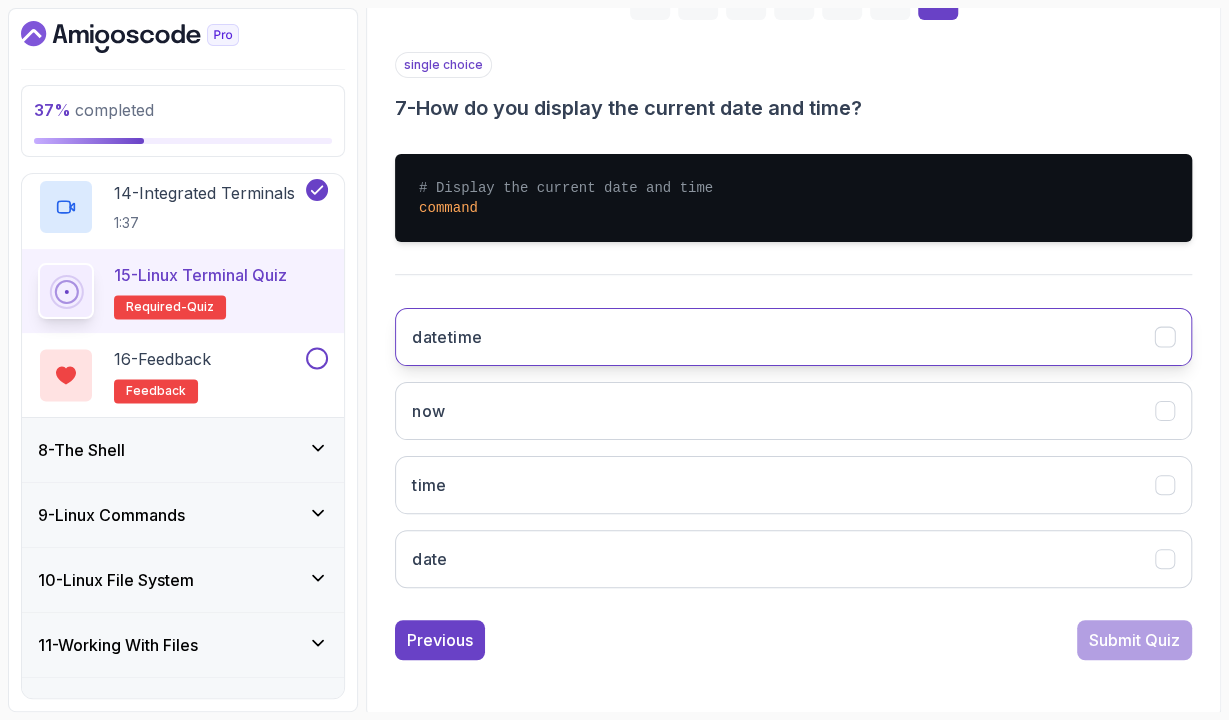 click on "datetime" at bounding box center [793, 337] 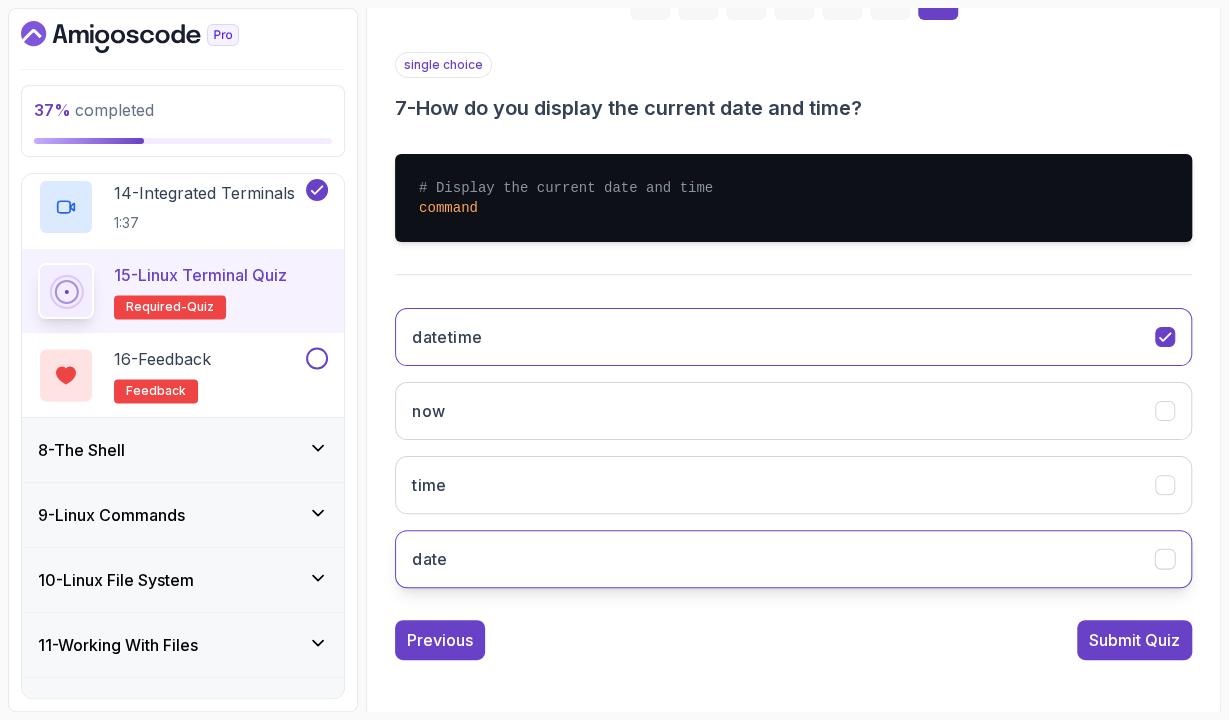click on "date" at bounding box center [793, 559] 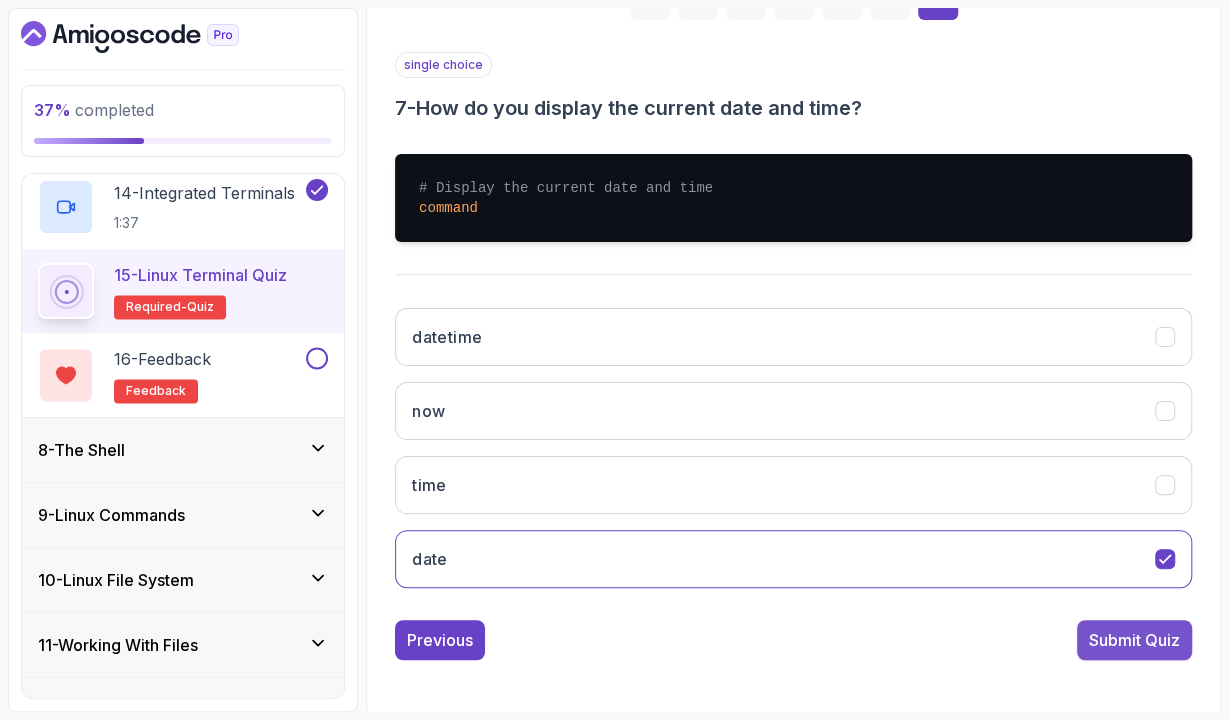 click on "Submit Quiz" at bounding box center (1134, 640) 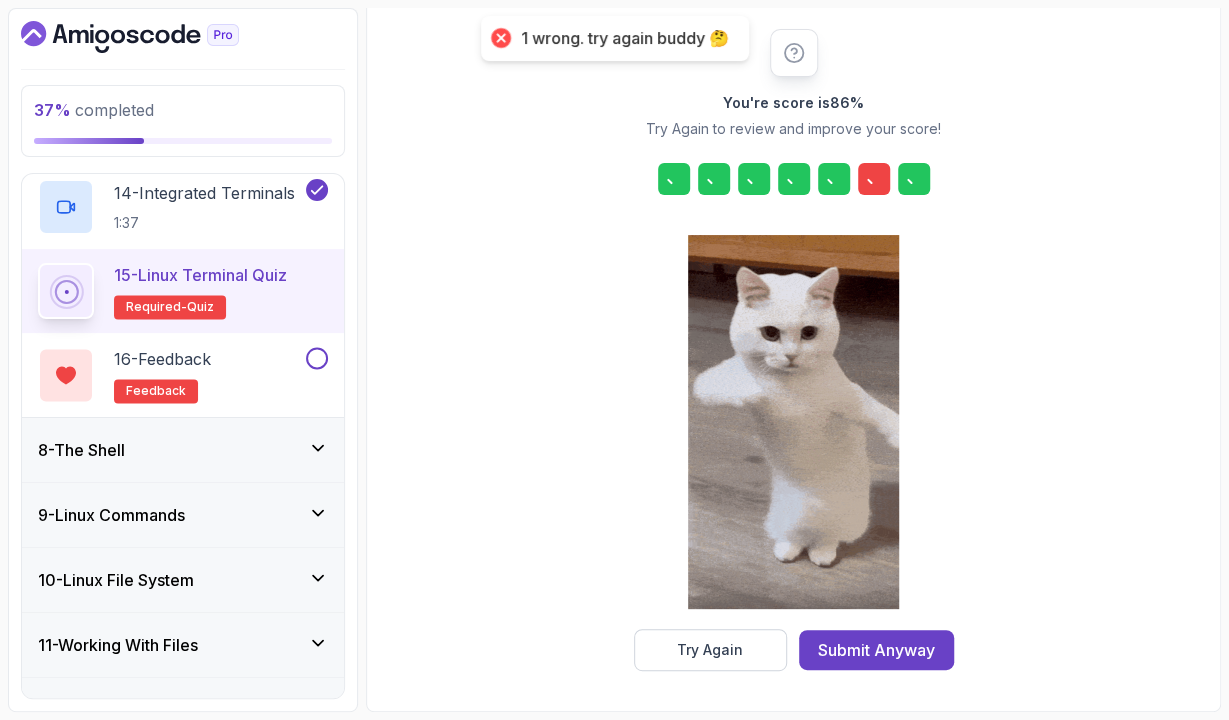 scroll, scrollTop: 236, scrollLeft: 0, axis: vertical 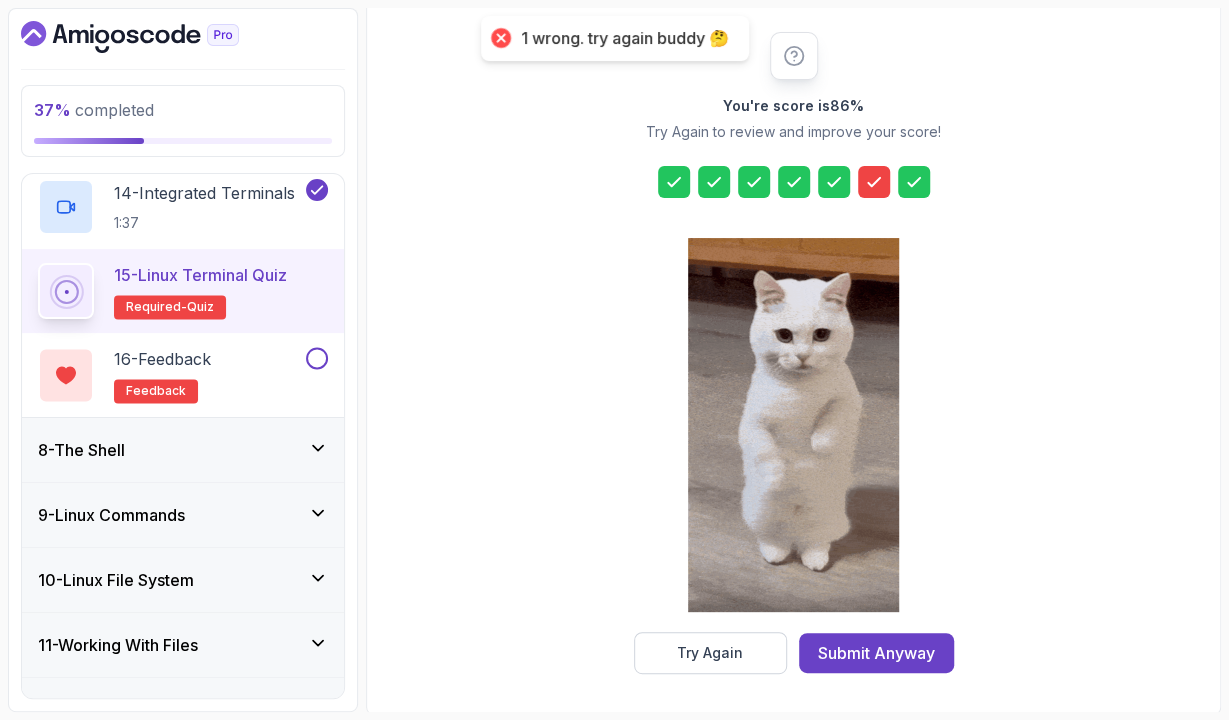 click 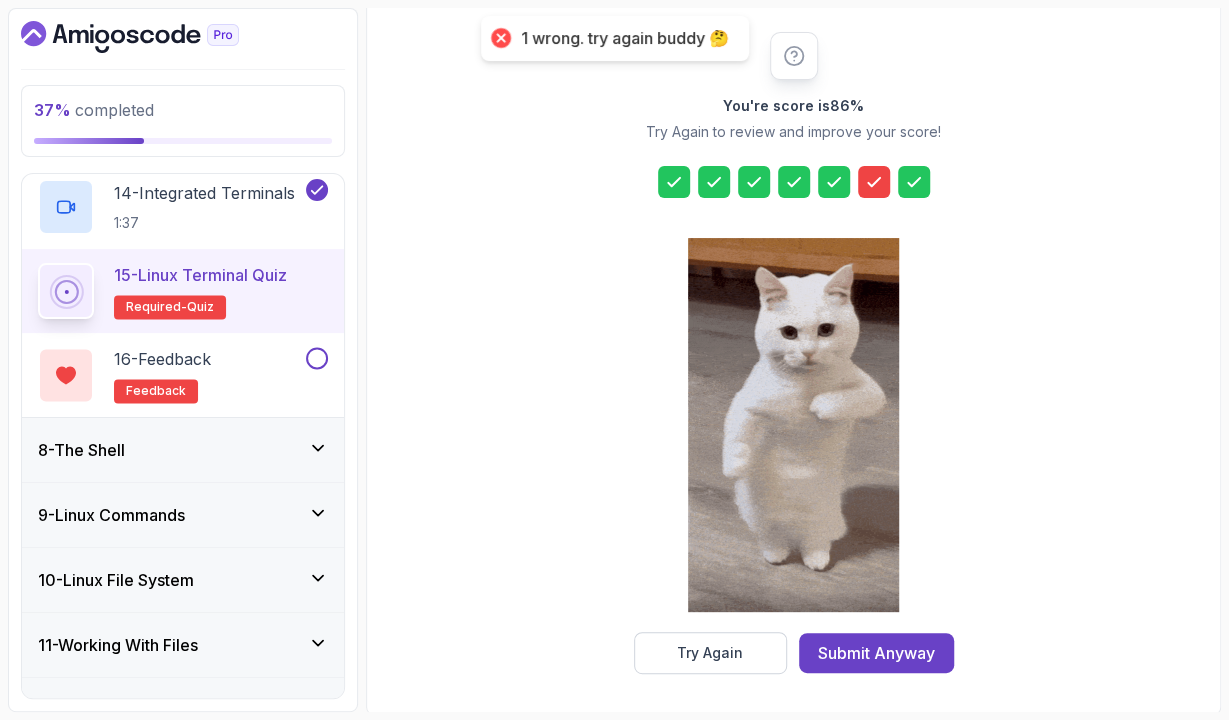 click 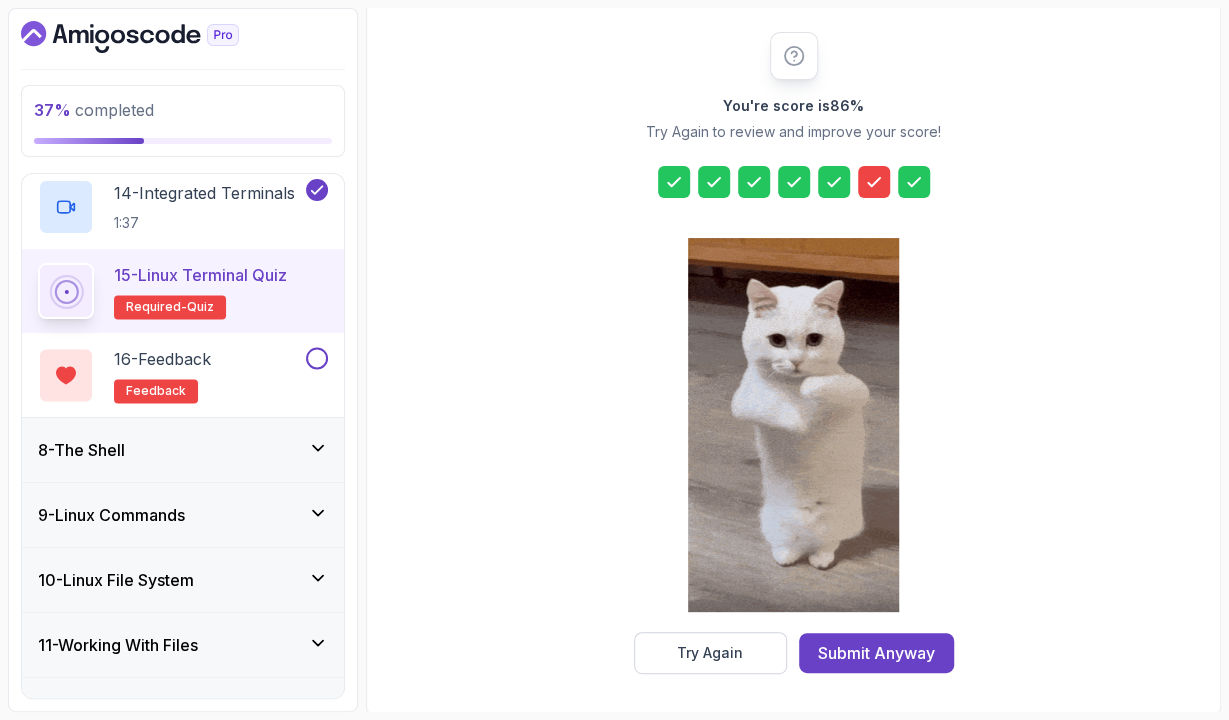 click 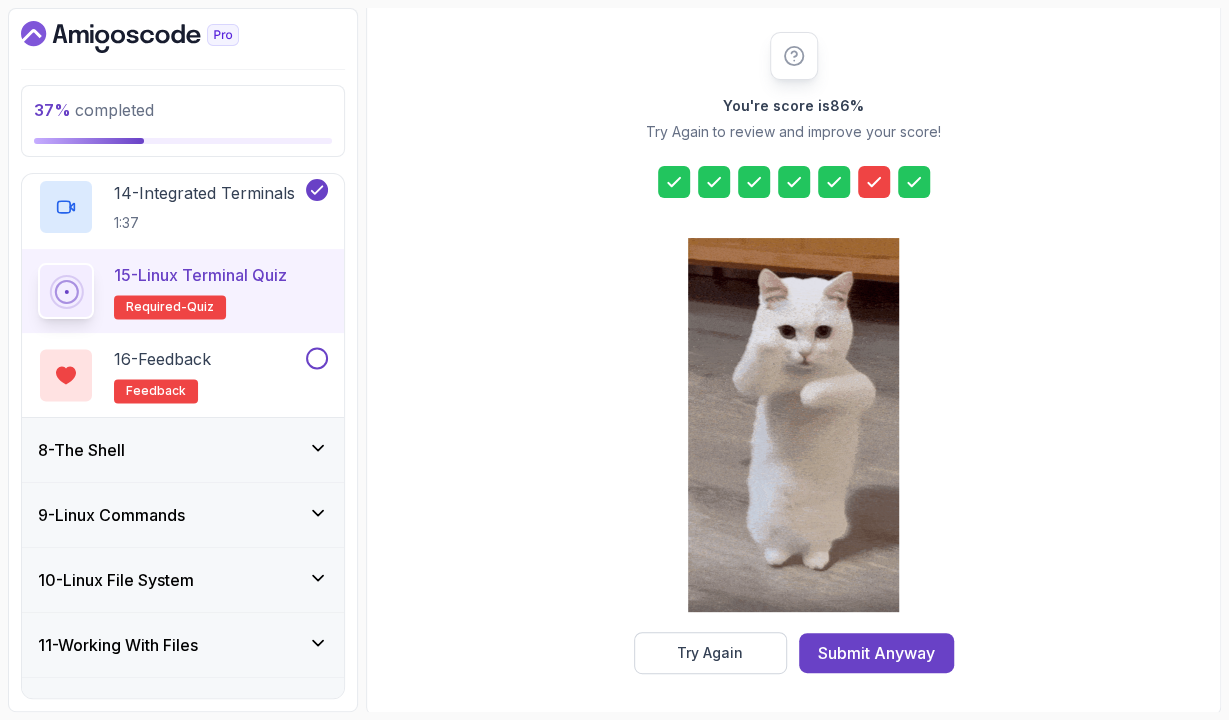 click 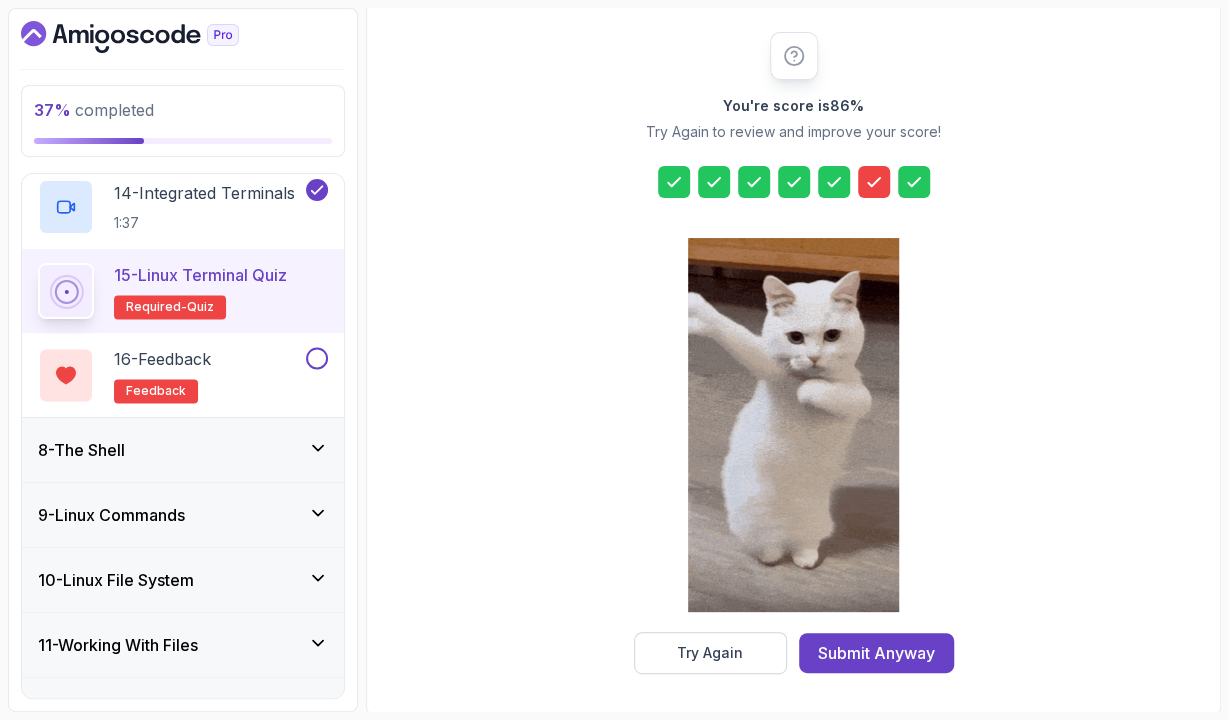 click 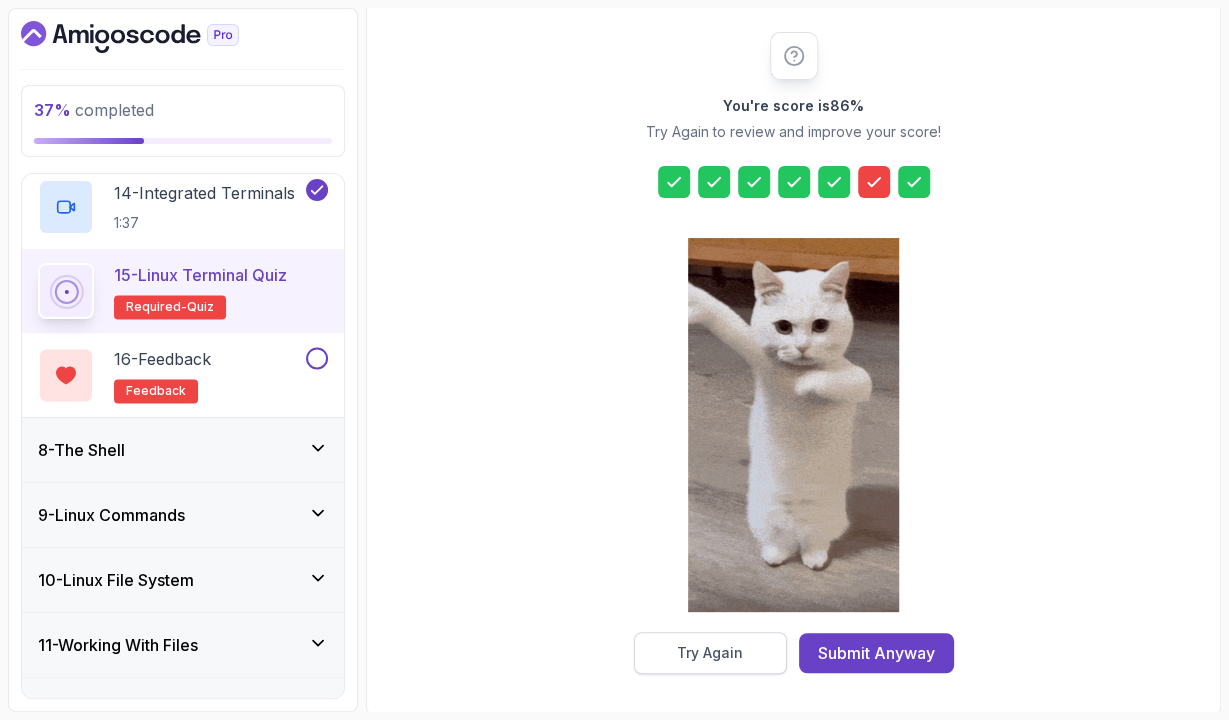 click on "Try Again" at bounding box center [710, 653] 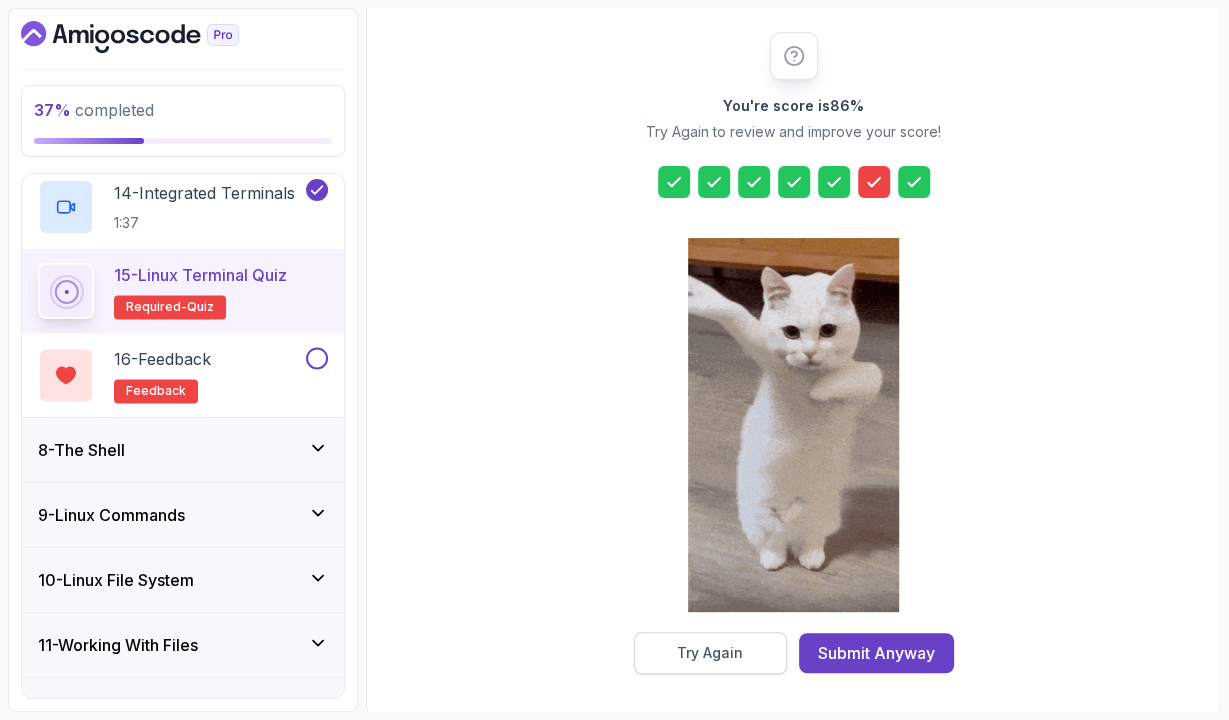 scroll, scrollTop: 228, scrollLeft: 0, axis: vertical 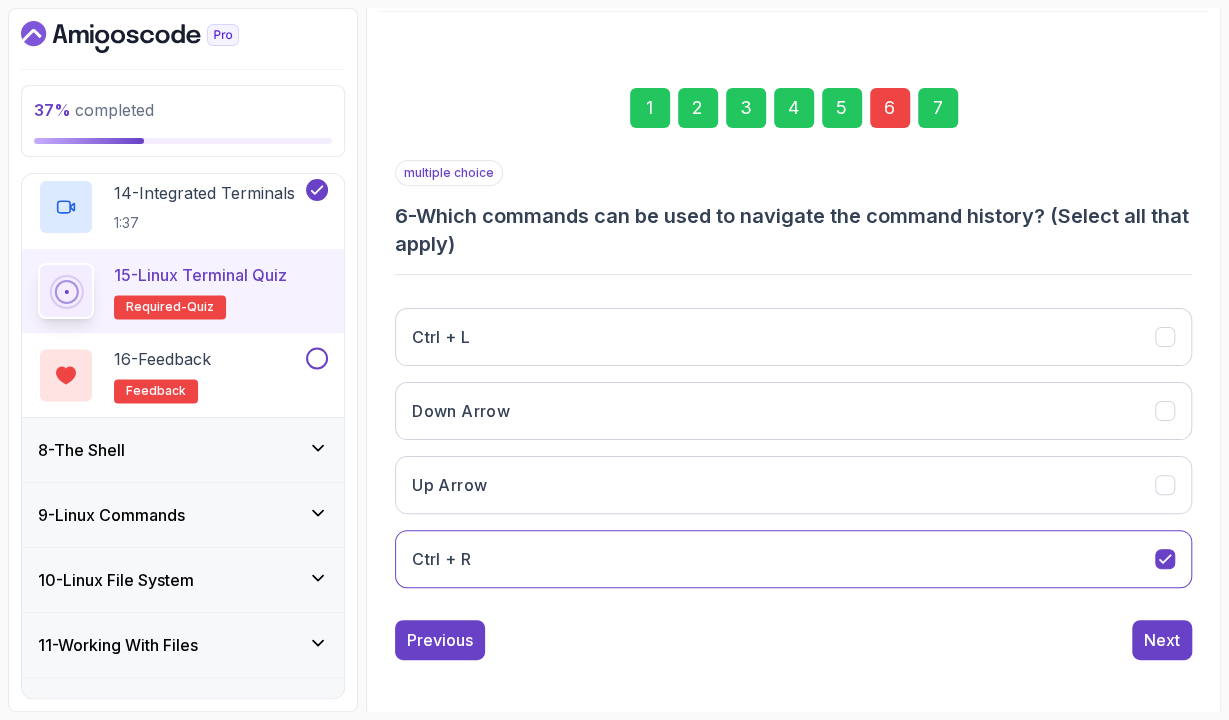click on "6" at bounding box center [890, 108] 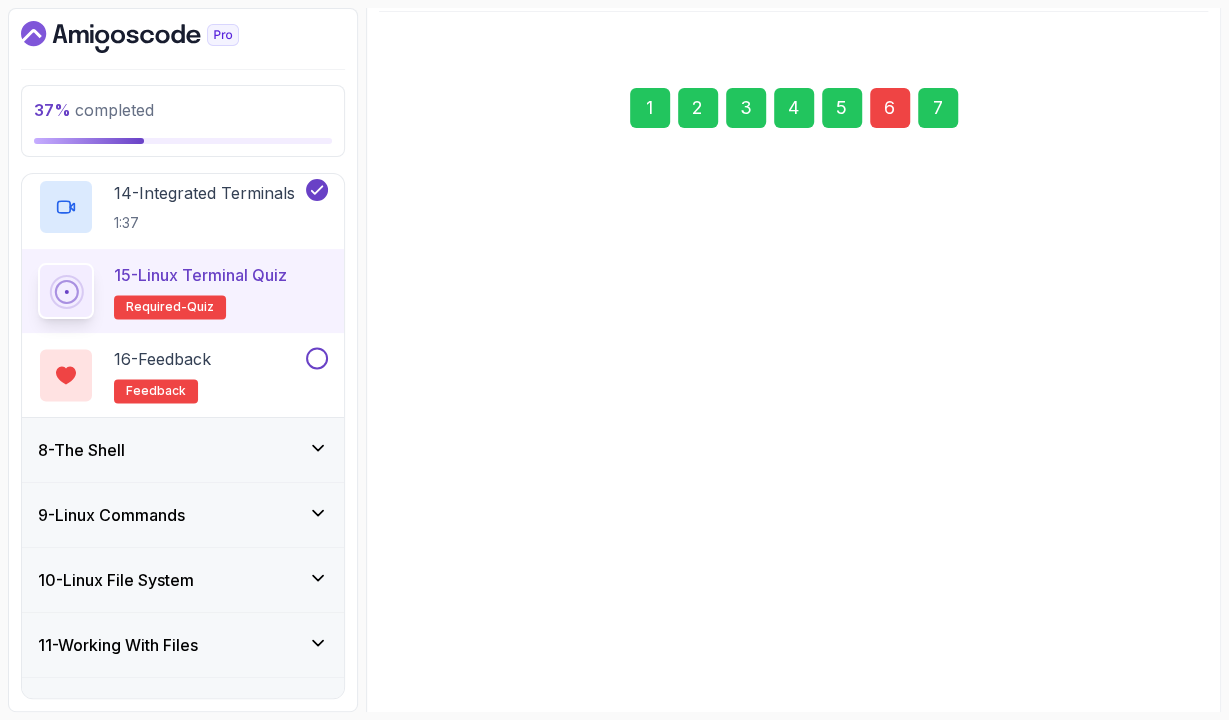 click on "6" at bounding box center [890, 108] 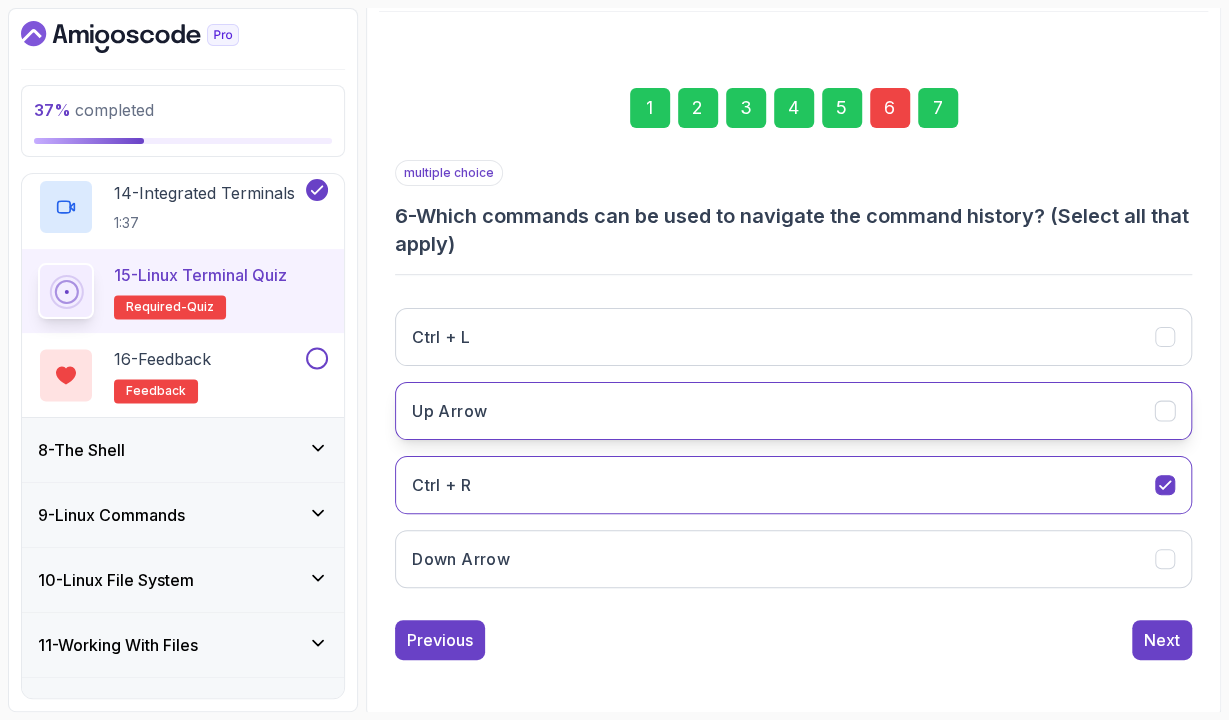 click on "Up Arrow" at bounding box center [793, 411] 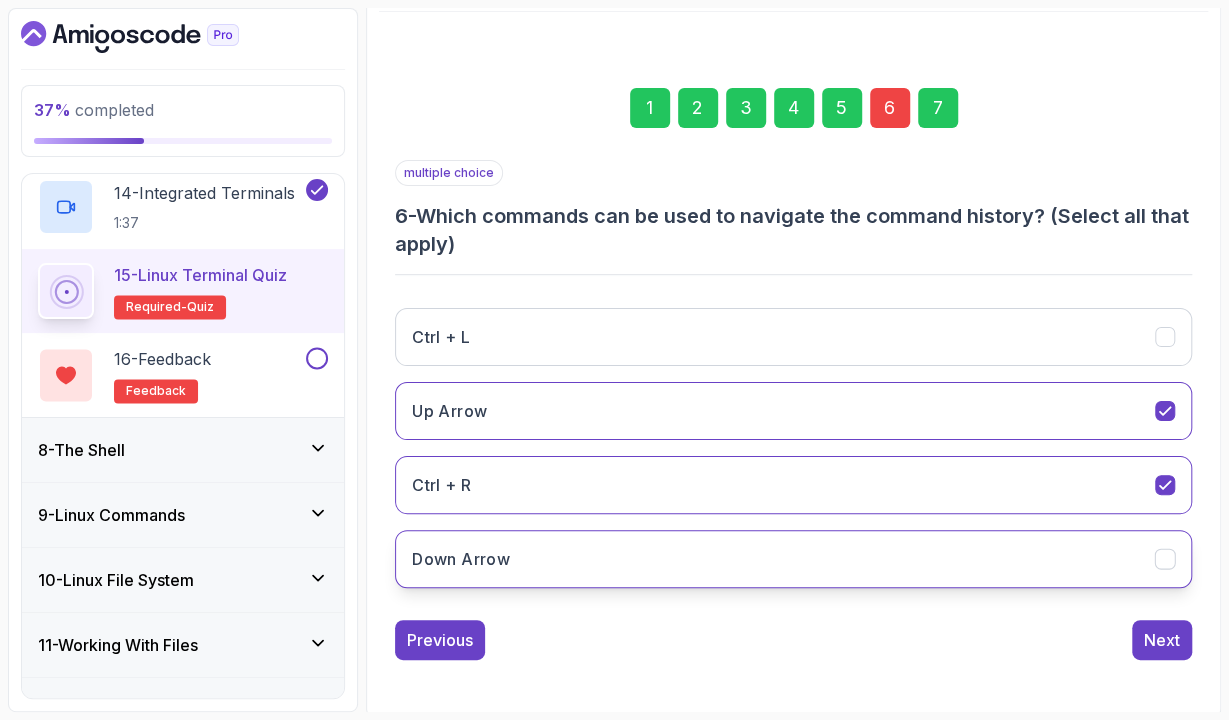 click on "Down Arrow" at bounding box center [793, 559] 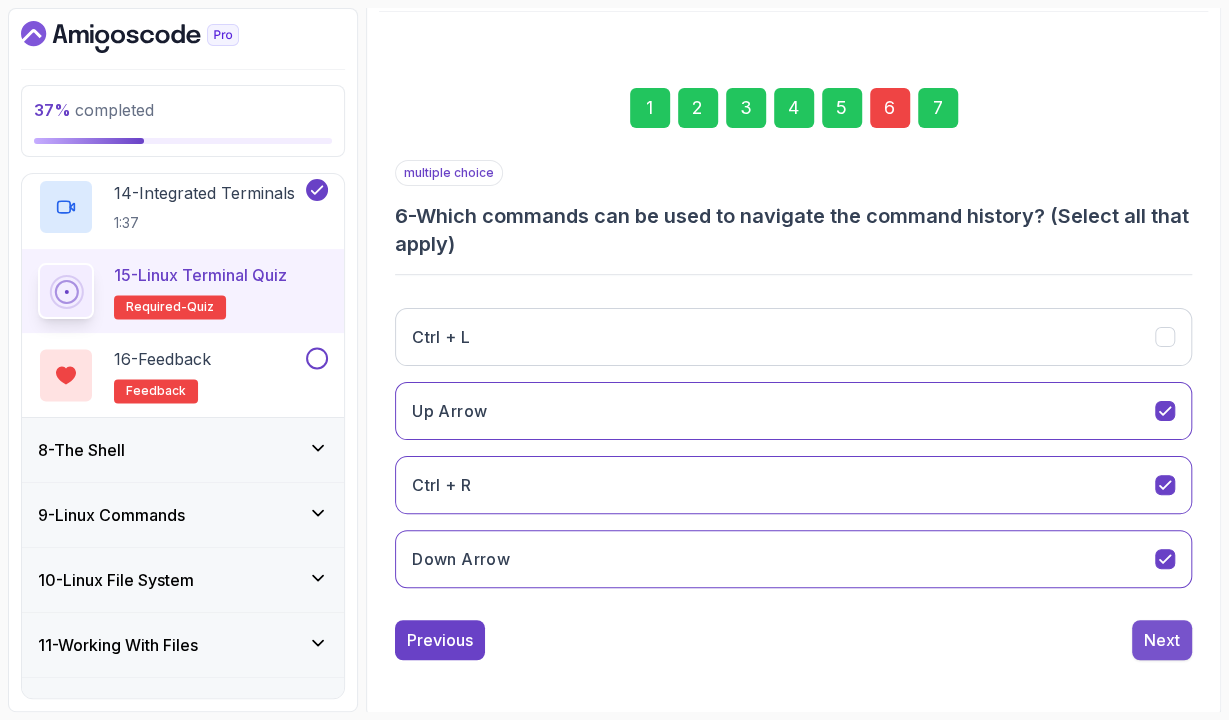 click on "Next" at bounding box center (1162, 640) 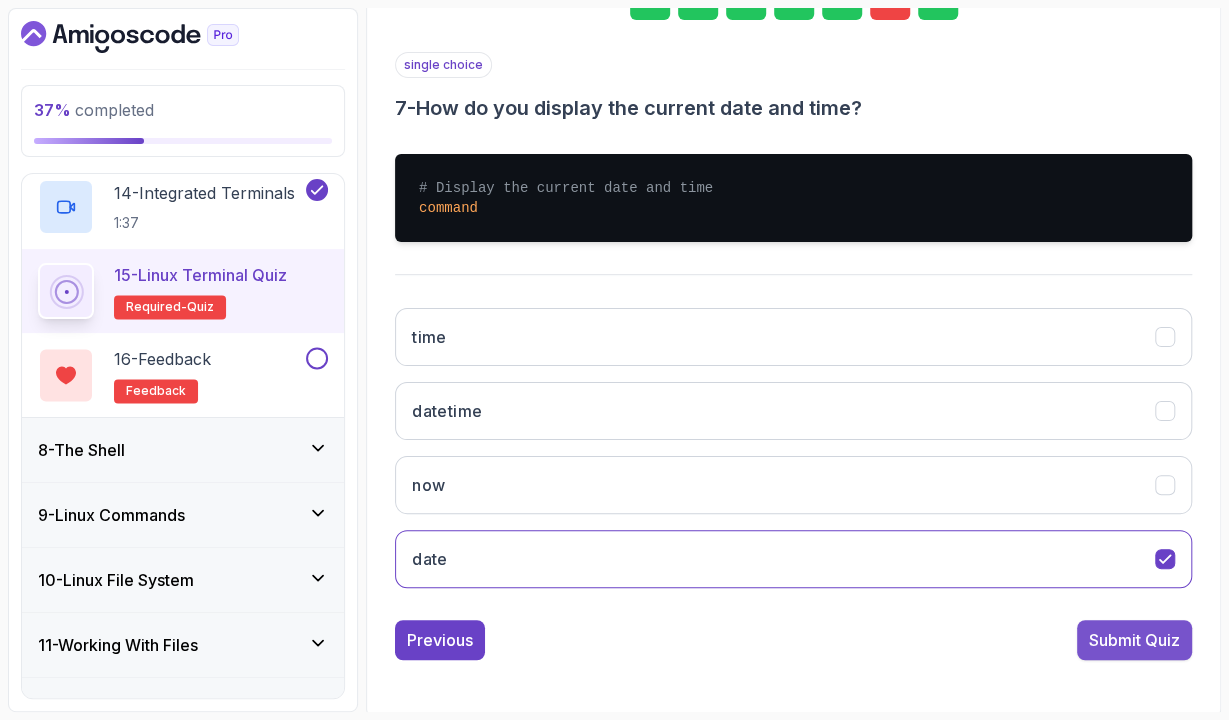 click on "Submit Quiz" at bounding box center (1134, 640) 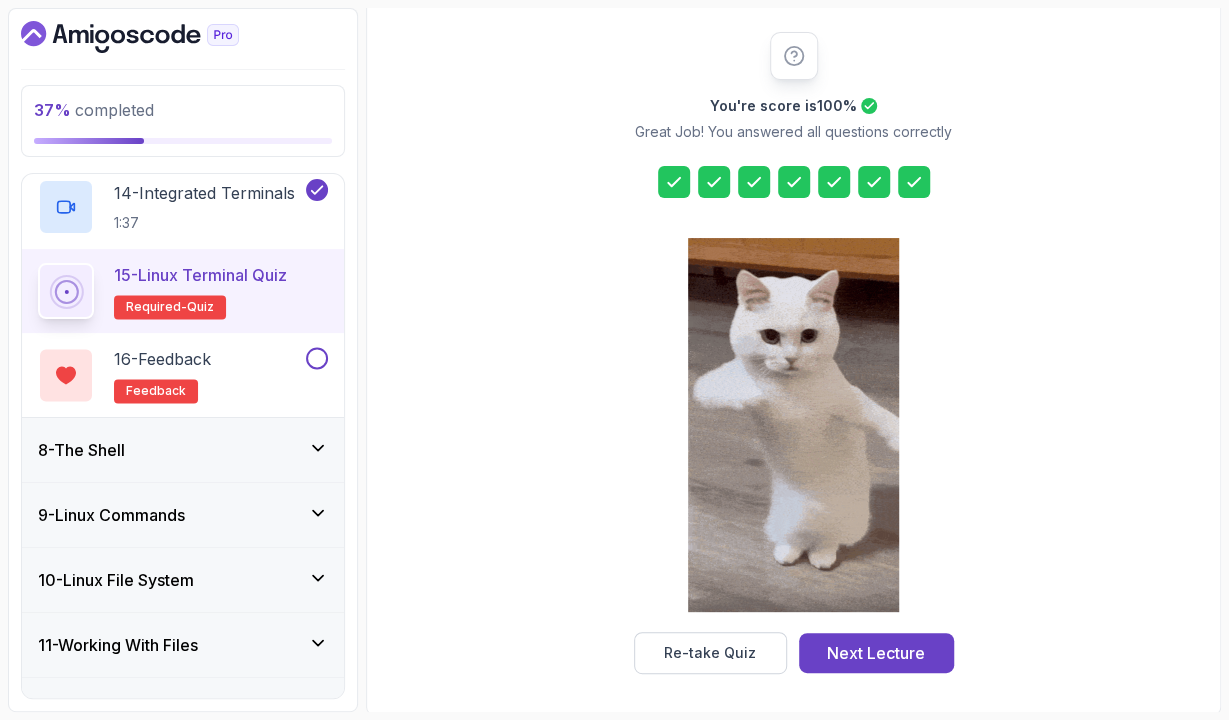click at bounding box center [793, 425] 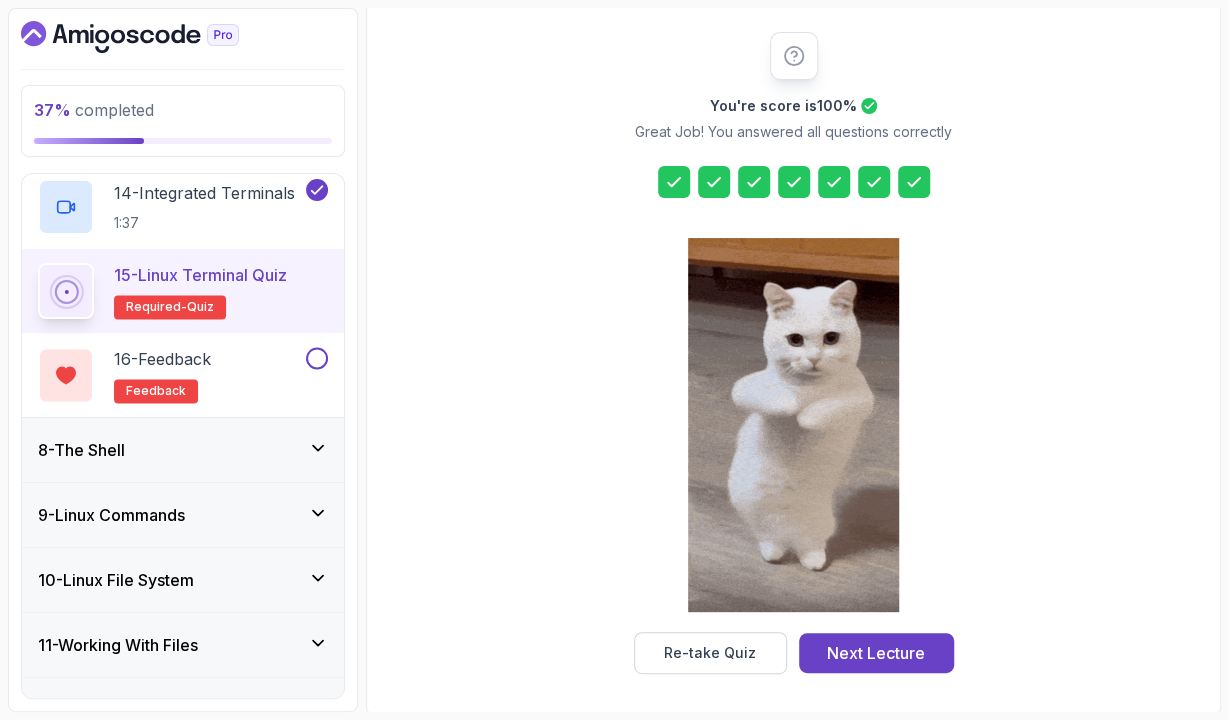 click on "You're score is  100 % Great Job! You answered all questions correctly Re-take Quiz Next Lecture" at bounding box center (793, 353) 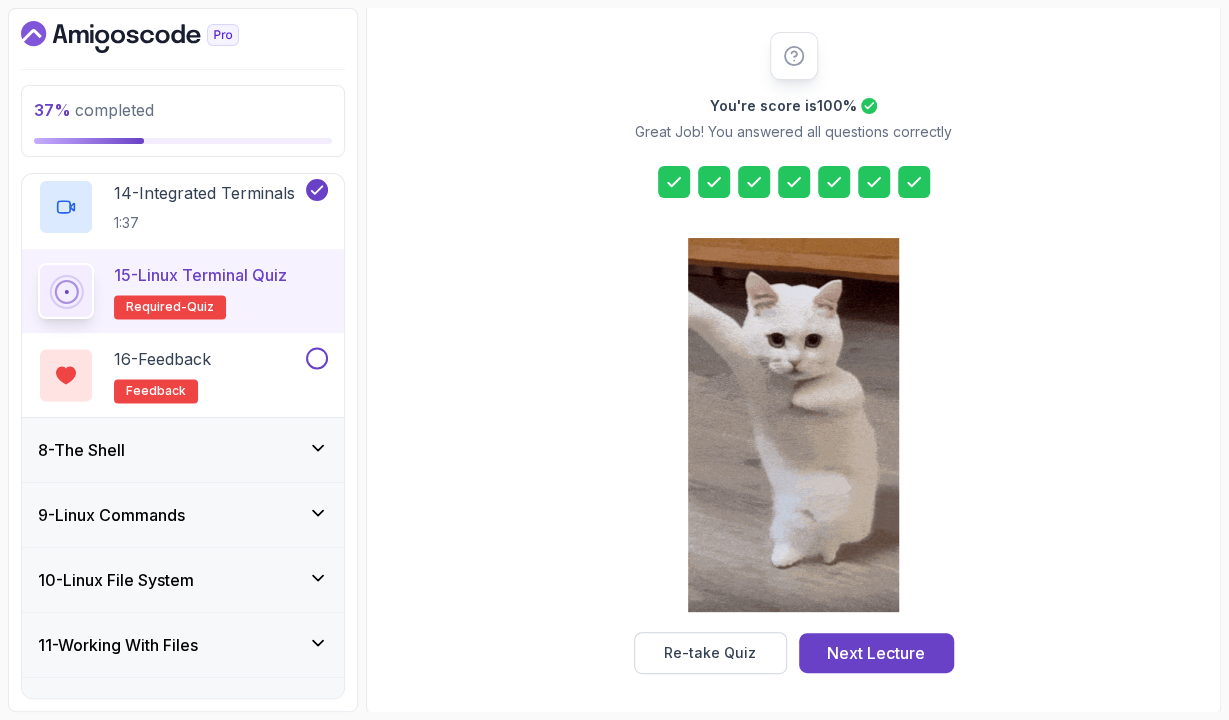 click at bounding box center (793, 425) 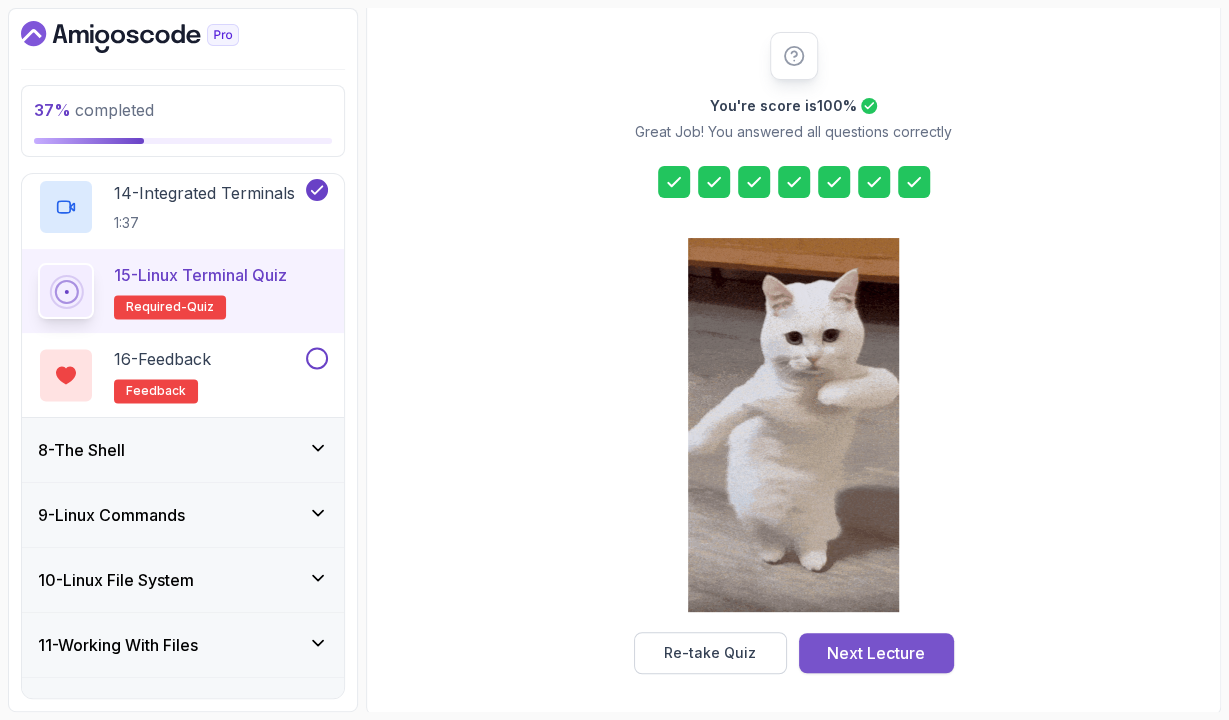 click on "Next Lecture" at bounding box center [876, 653] 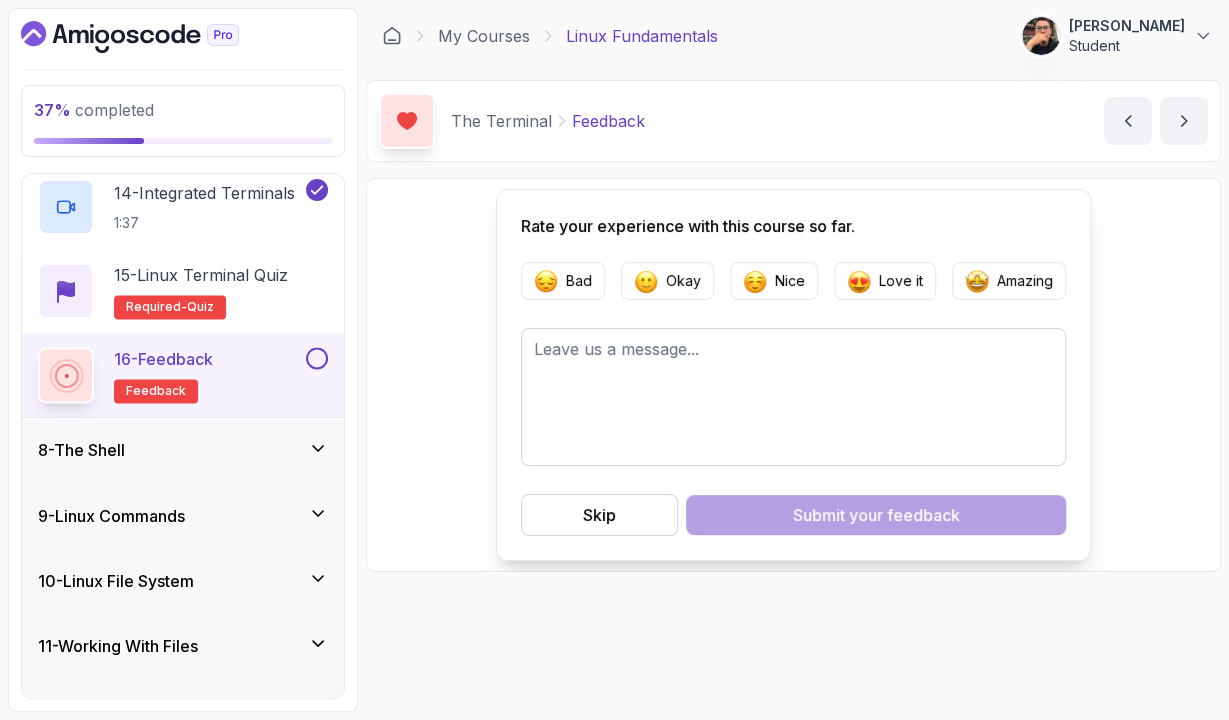 scroll, scrollTop: 0, scrollLeft: 0, axis: both 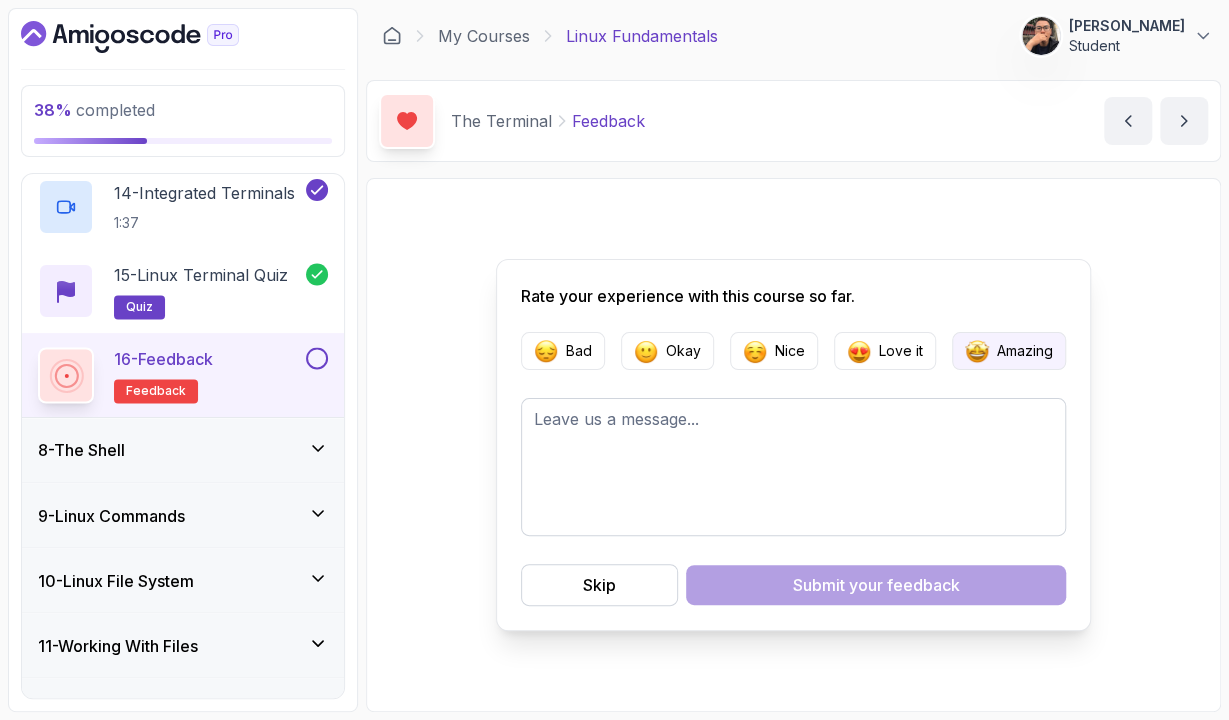 click on "Amazing" at bounding box center [1025, 351] 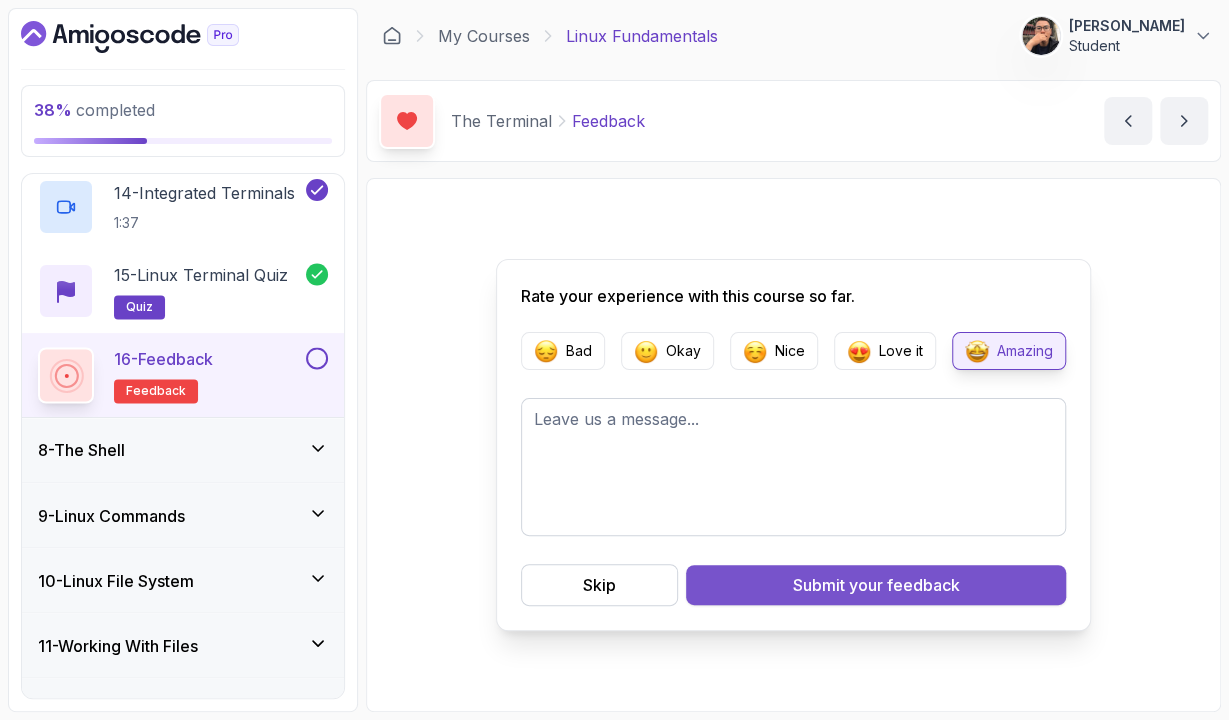 click on "your feedback" at bounding box center [904, 585] 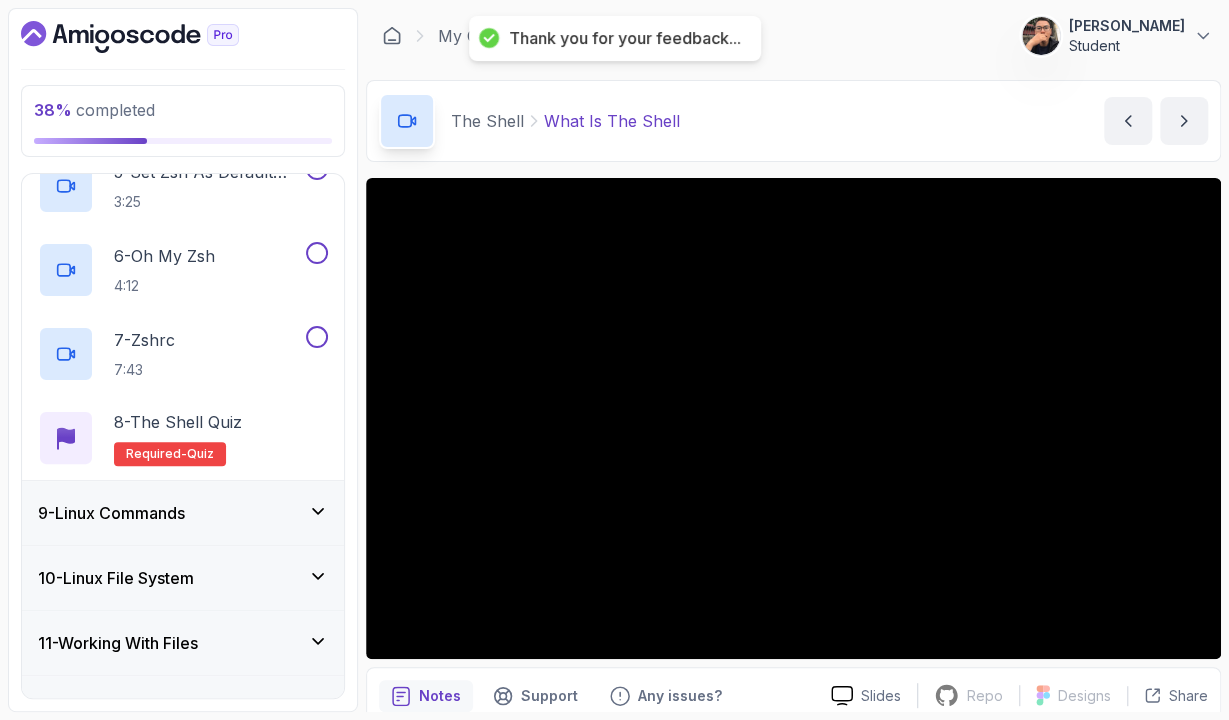 scroll, scrollTop: 908, scrollLeft: 0, axis: vertical 